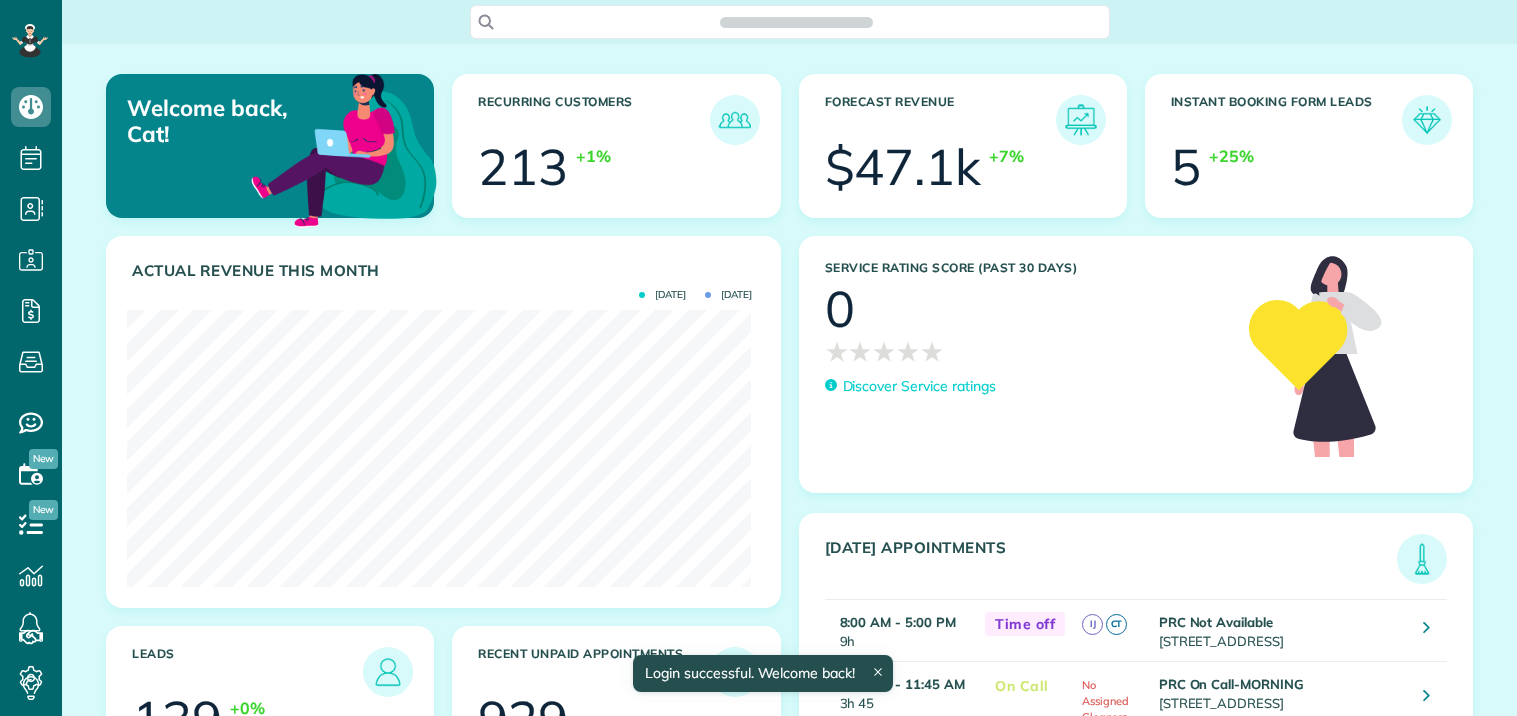 scroll, scrollTop: 0, scrollLeft: 0, axis: both 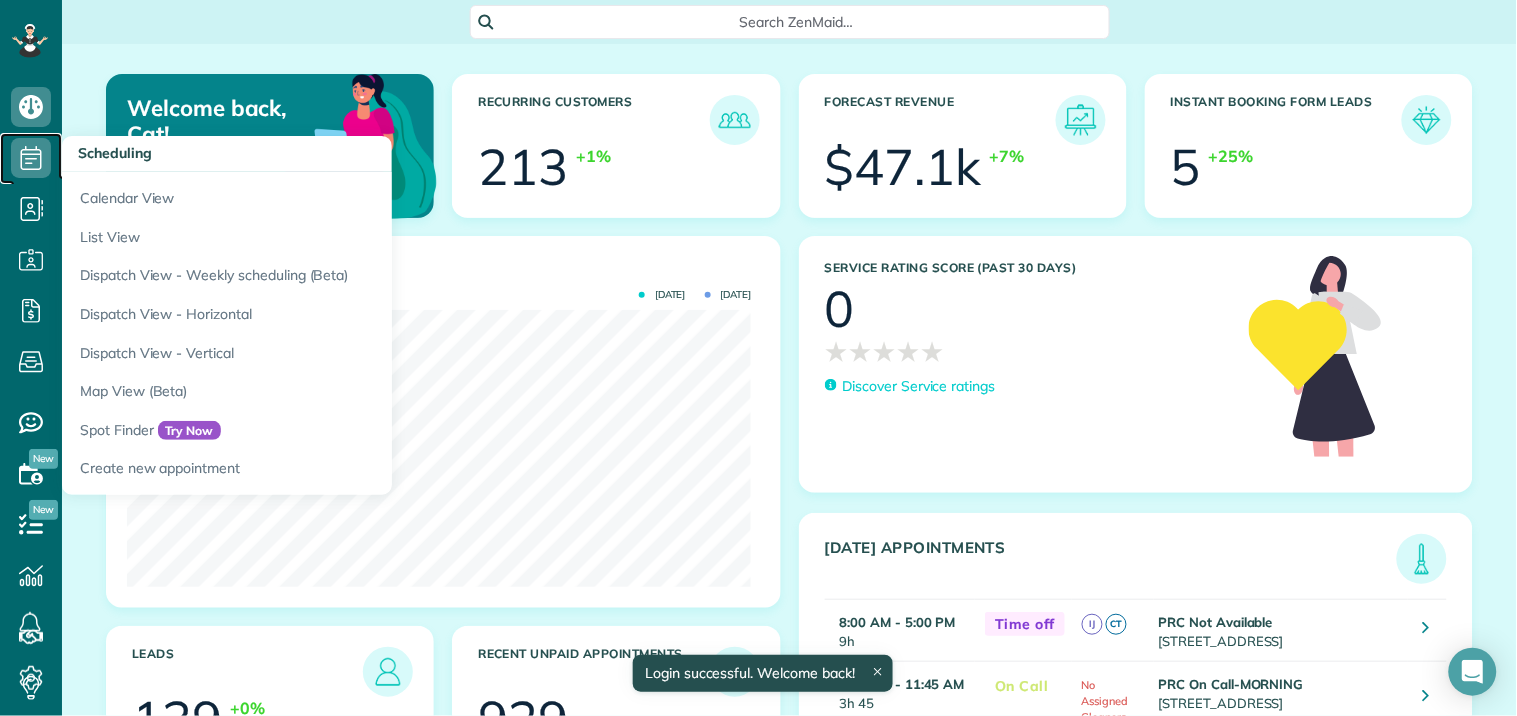click 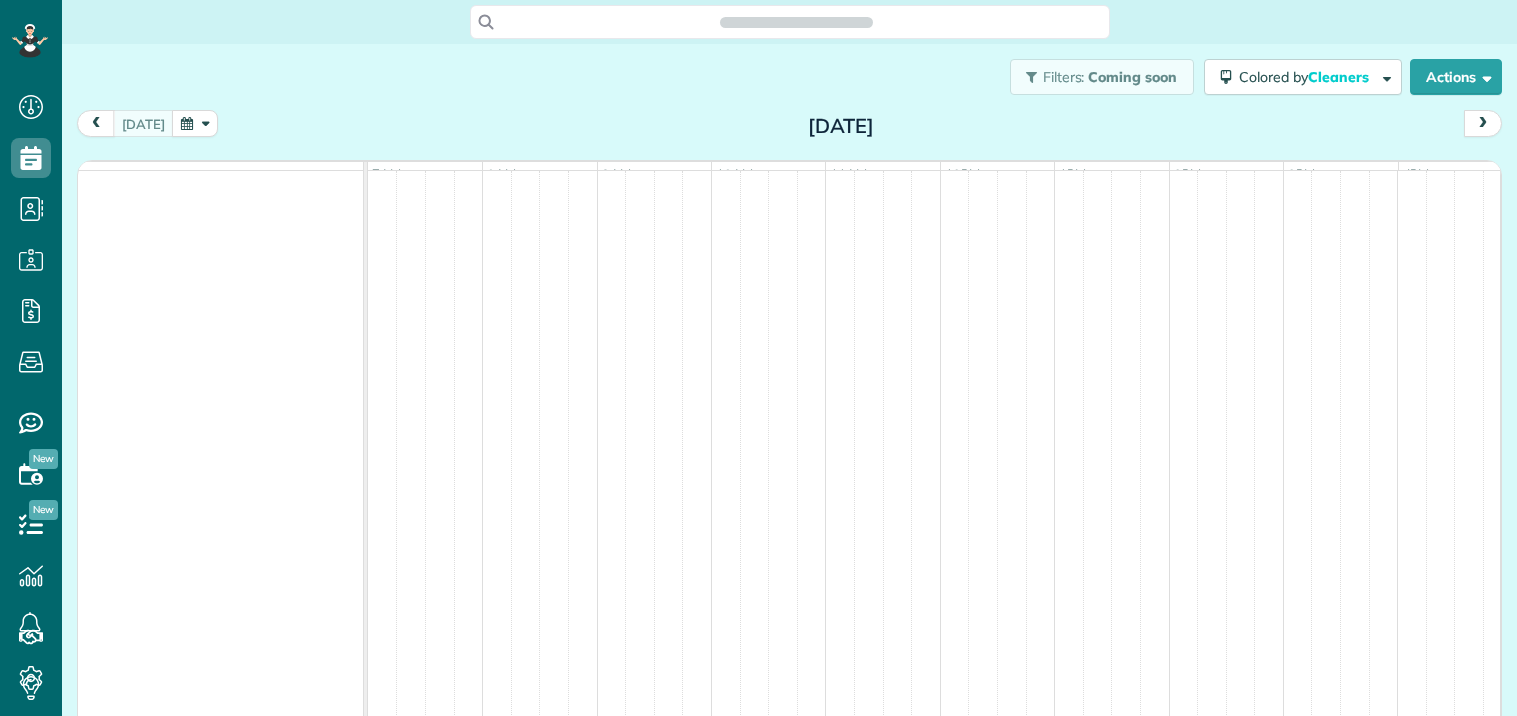 scroll, scrollTop: 0, scrollLeft: 0, axis: both 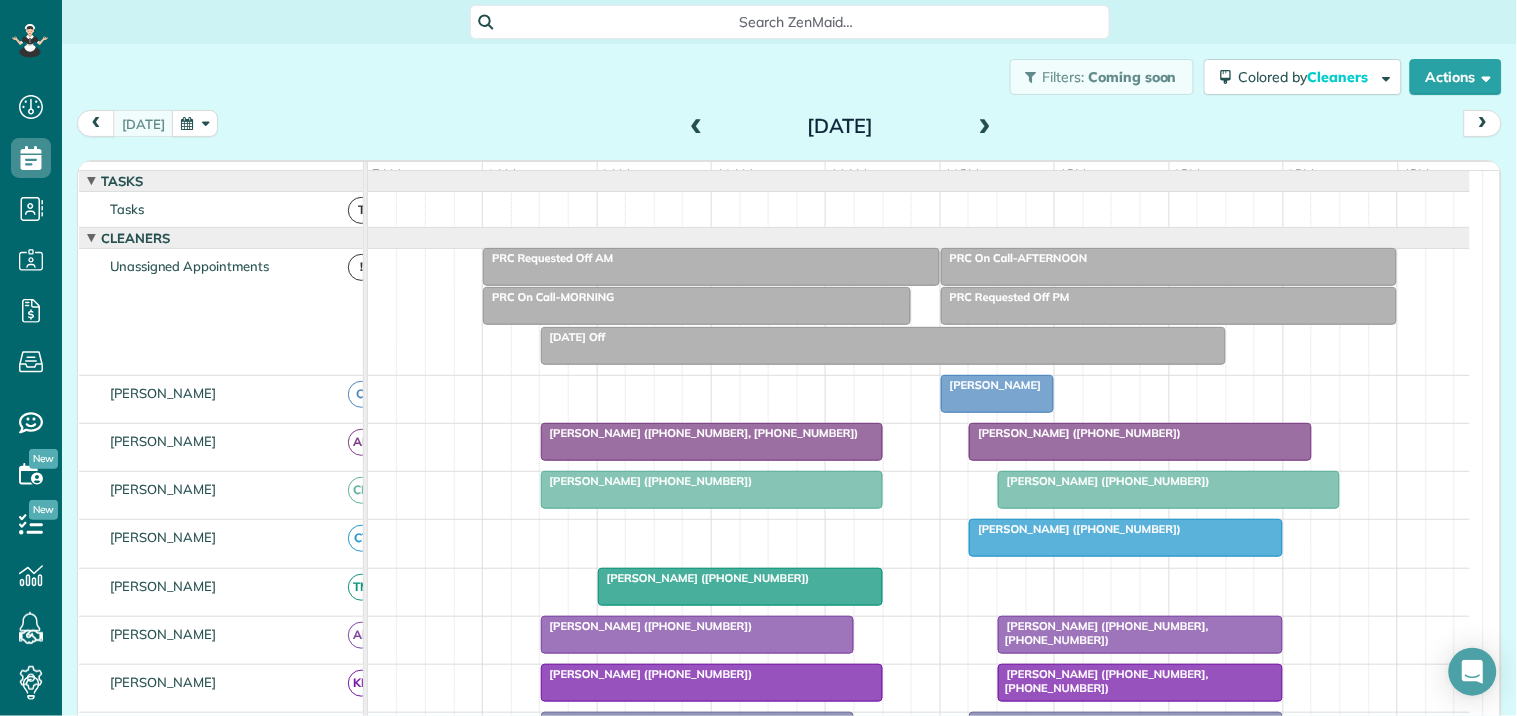 click at bounding box center (985, 127) 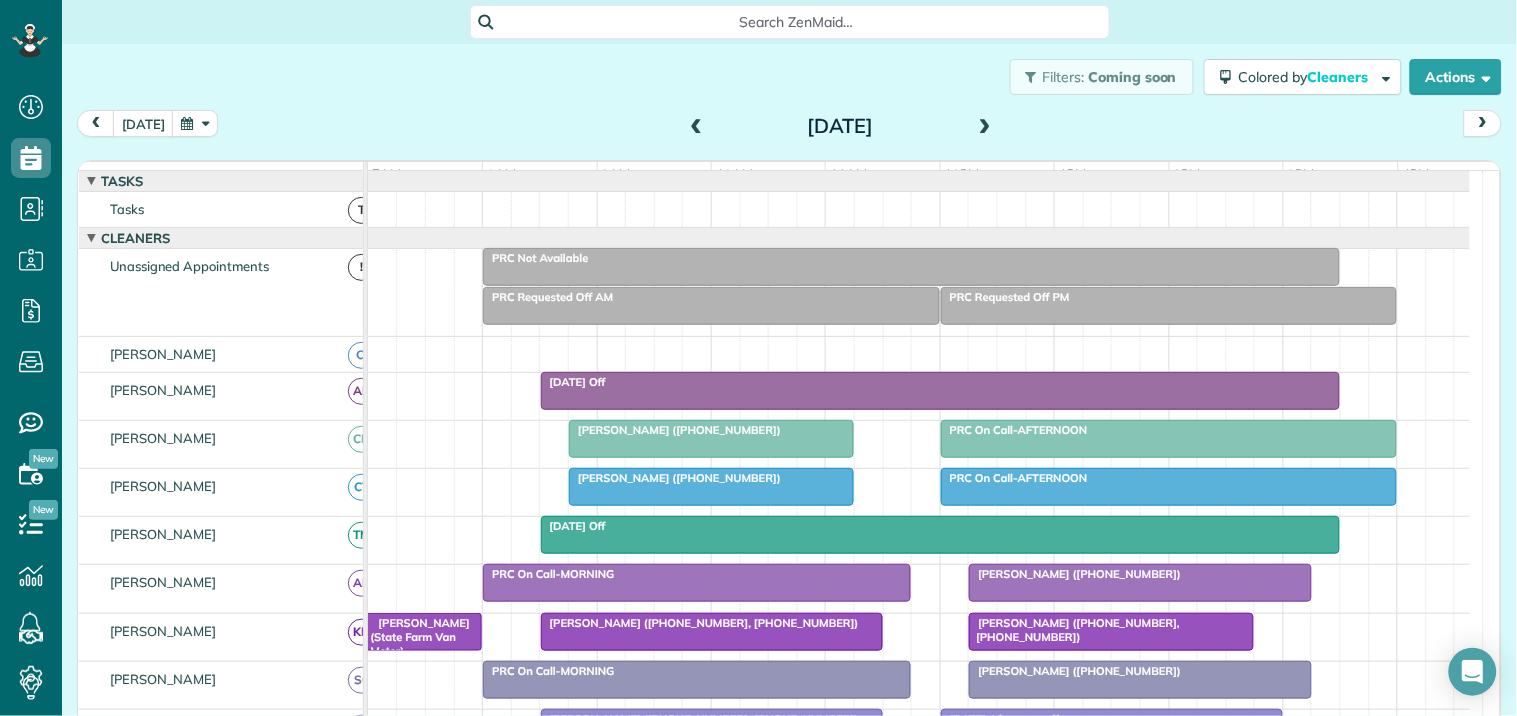 scroll, scrollTop: 535, scrollLeft: 0, axis: vertical 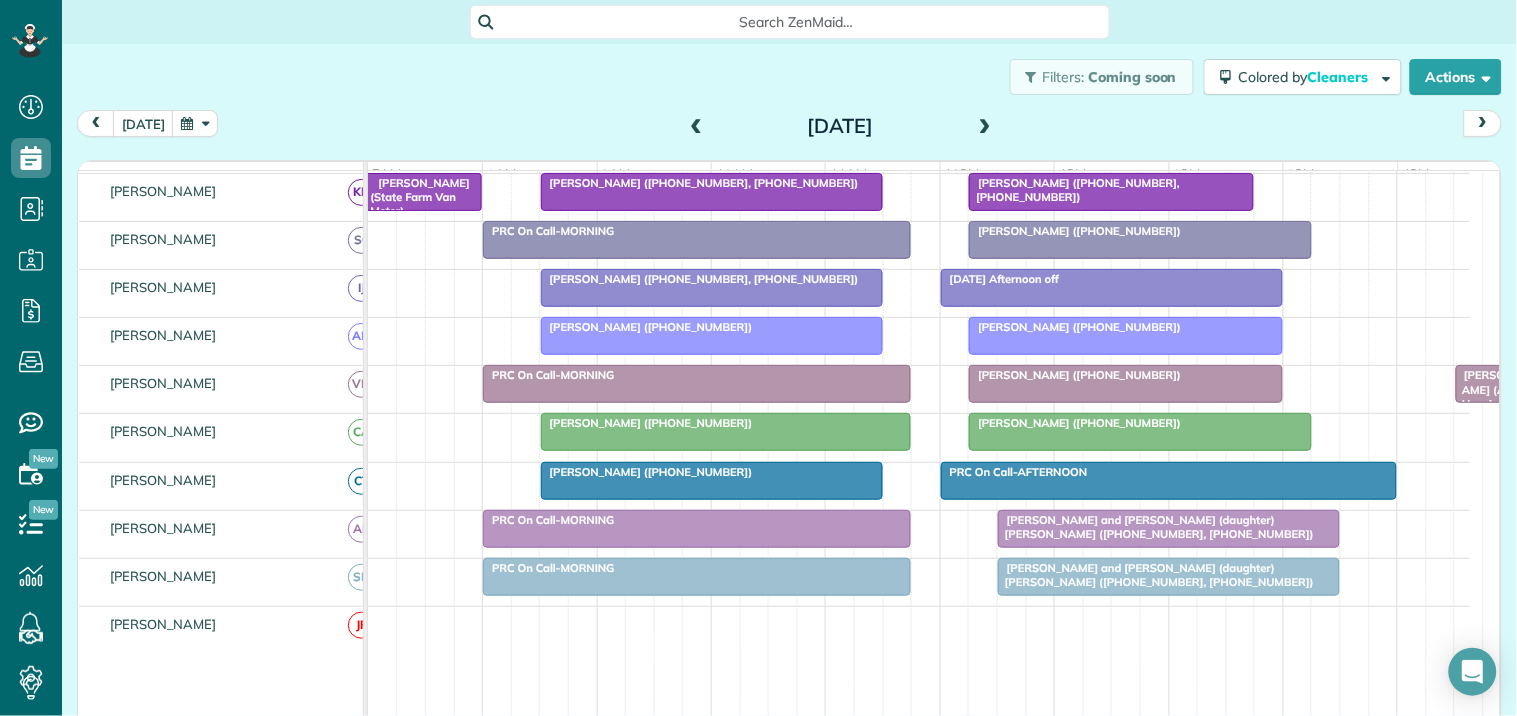 click on "PRC On Call-AFTERNOON" at bounding box center (1169, 472) 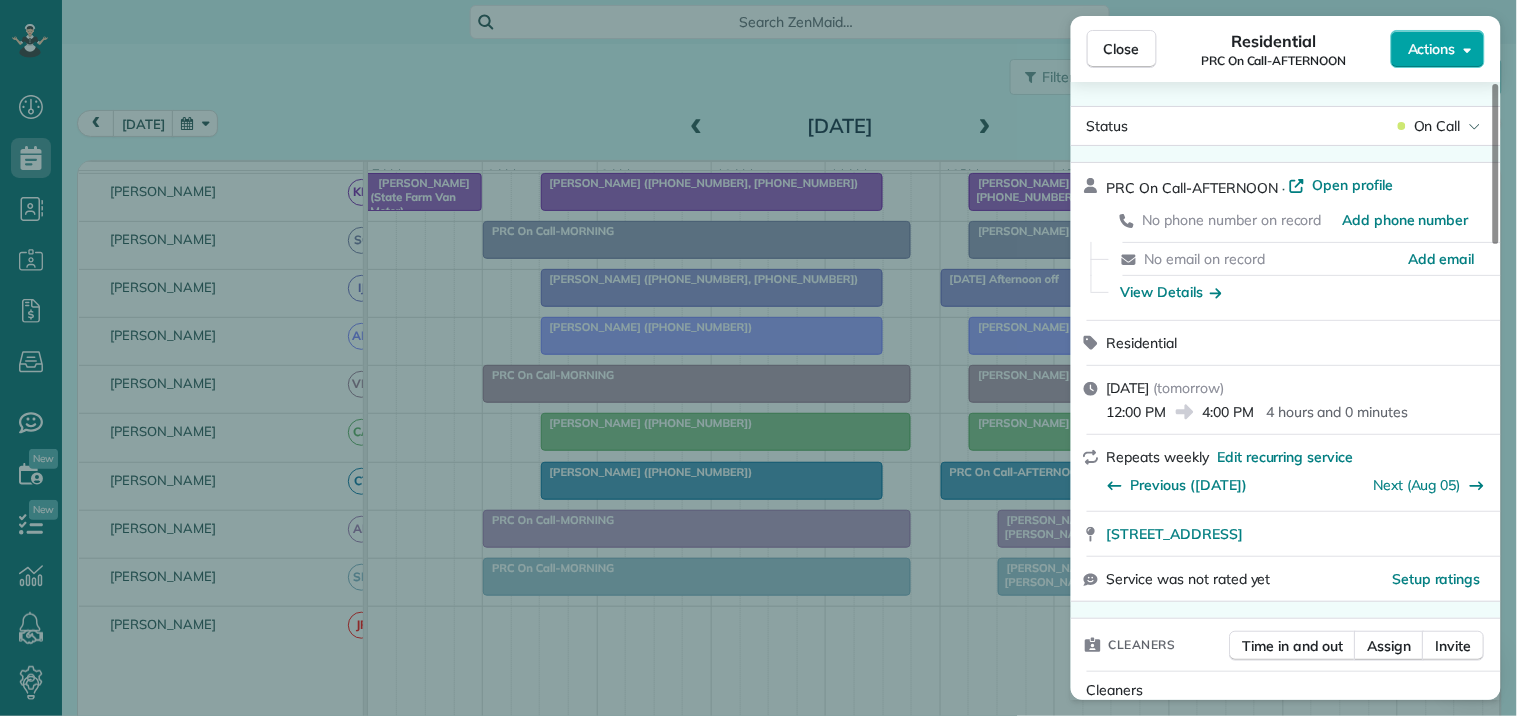 click on "Actions" at bounding box center (1432, 49) 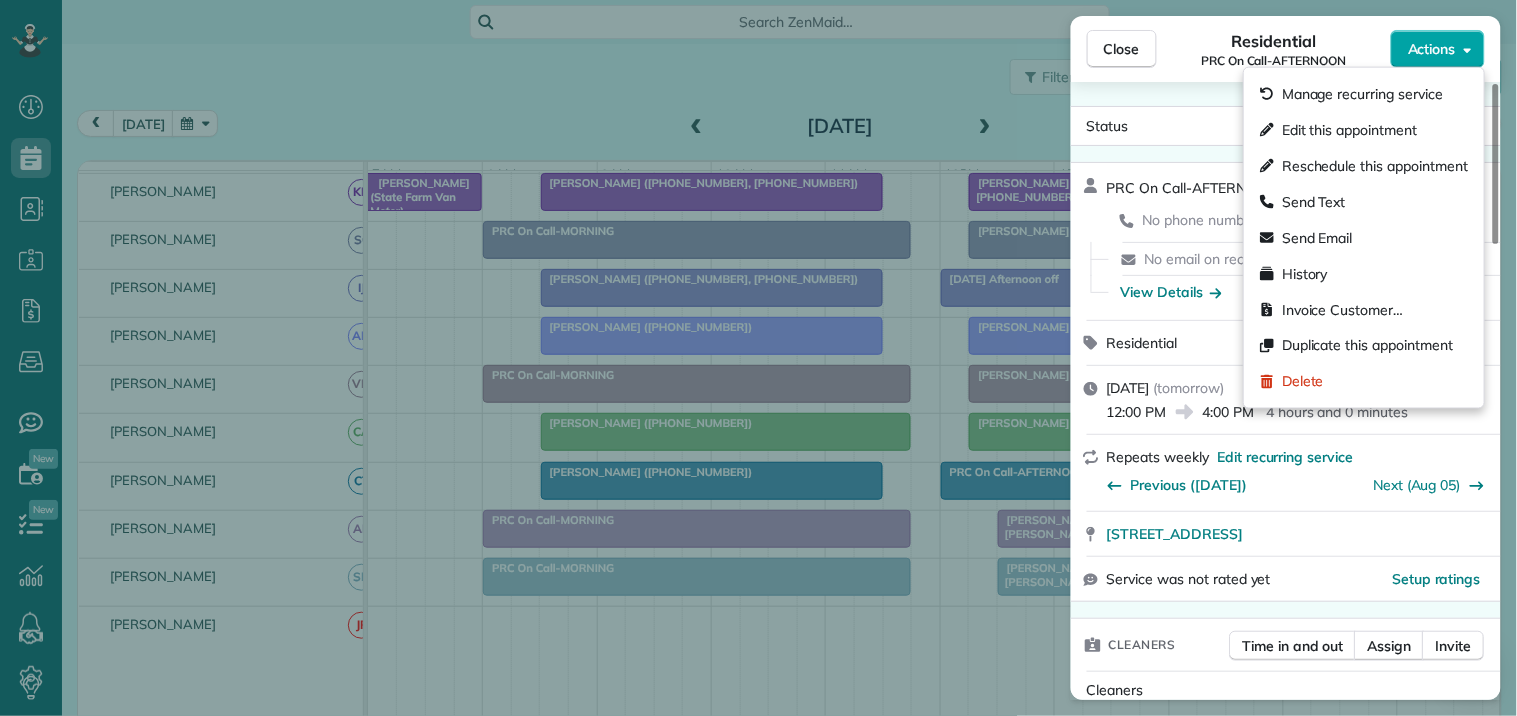 click on "Actions" at bounding box center (1432, 49) 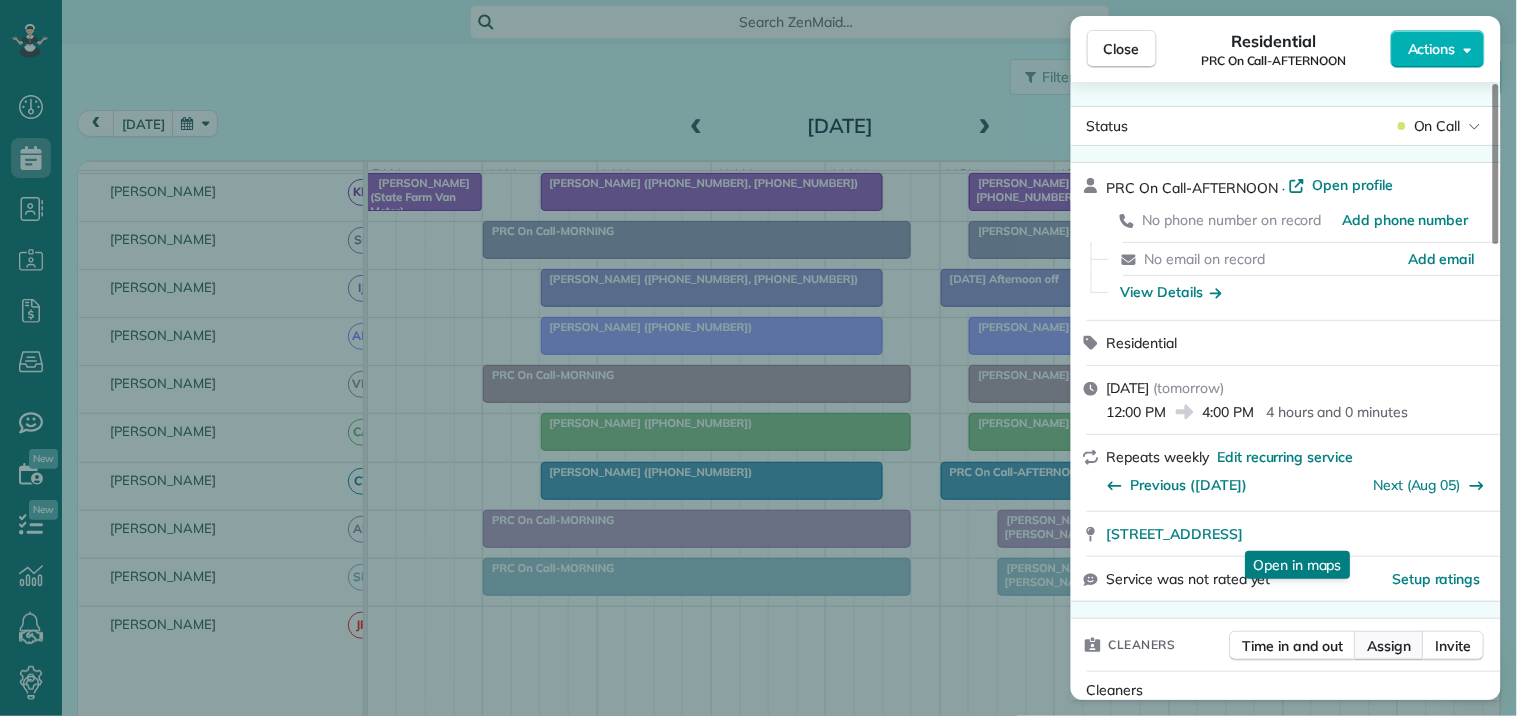 click on "Assign" at bounding box center [1390, 646] 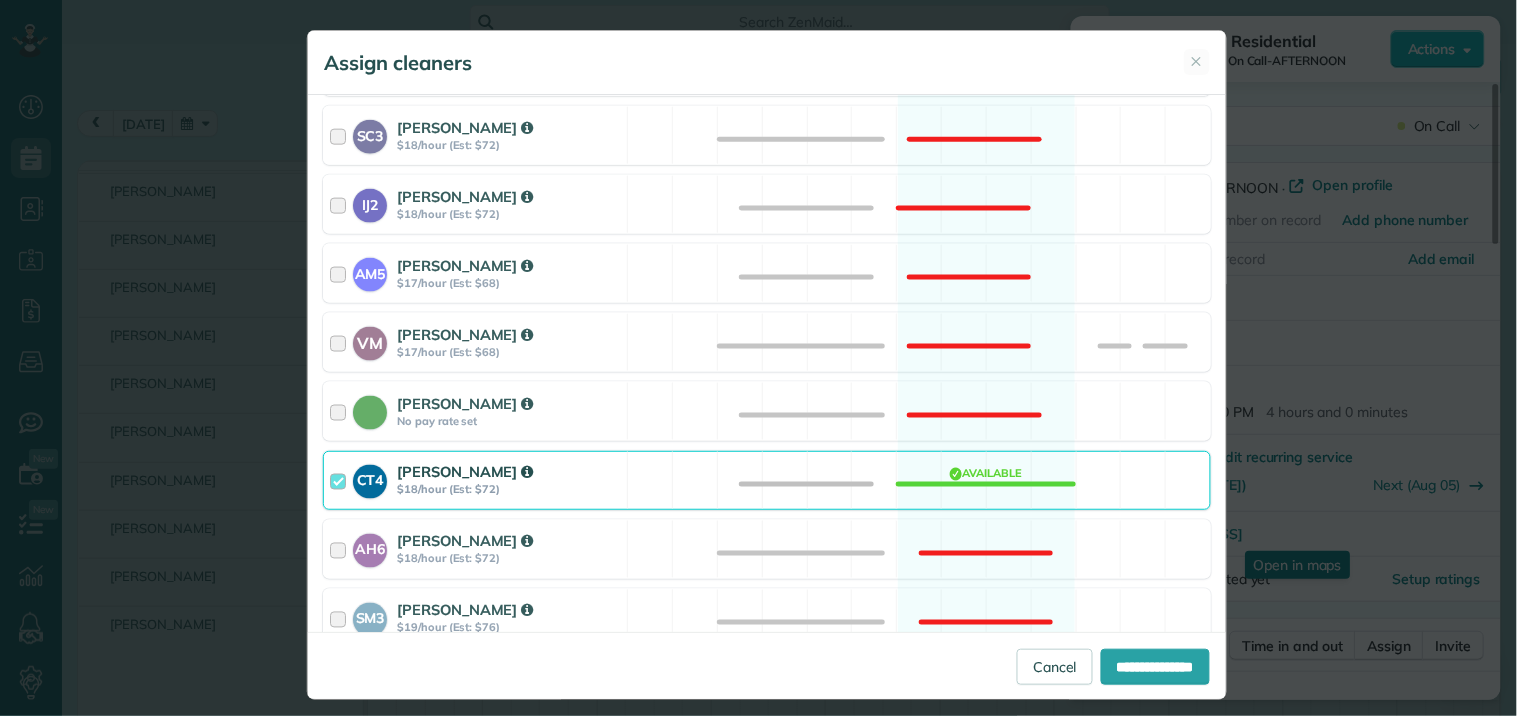 scroll, scrollTop: 666, scrollLeft: 0, axis: vertical 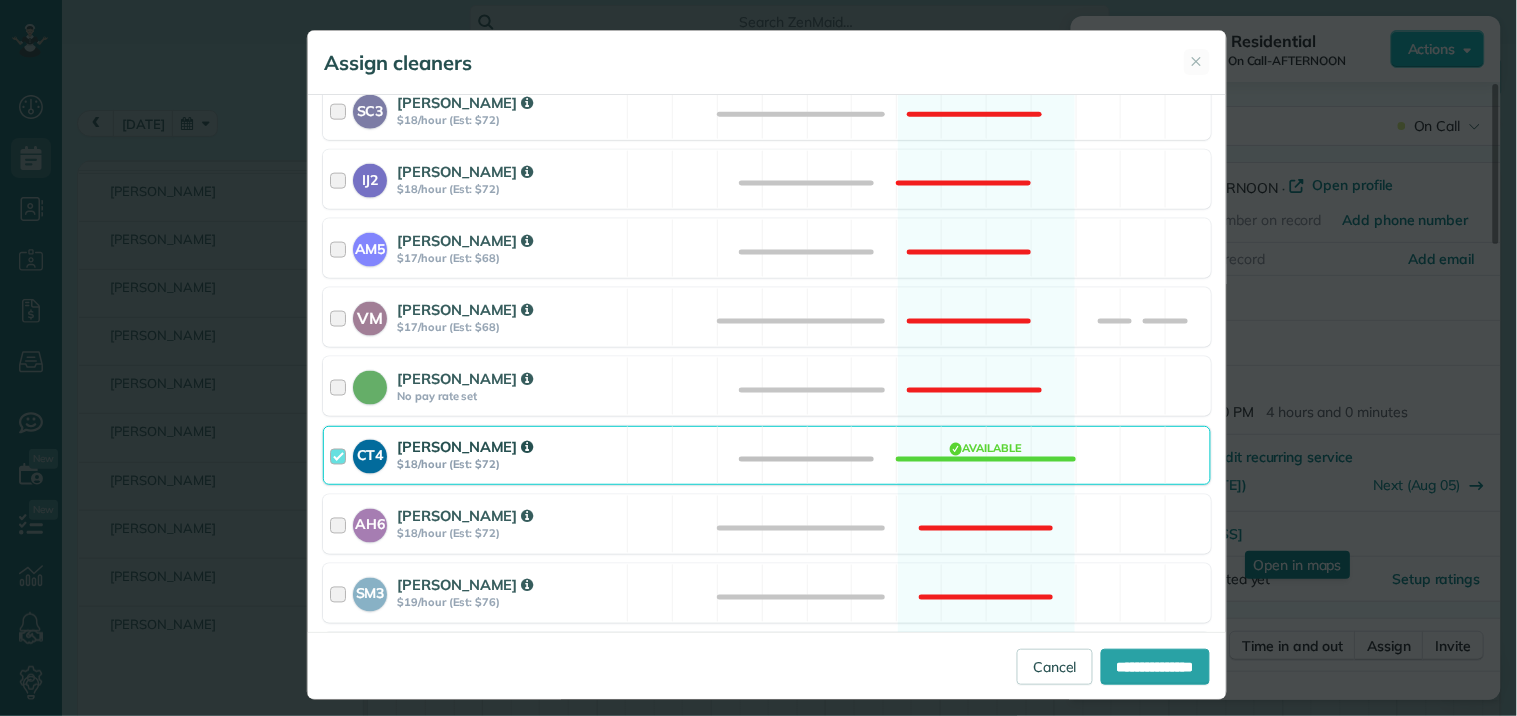 click on "CT4
Crystal Treece
$18/hour (Est: $72)
Available" at bounding box center (767, 455) 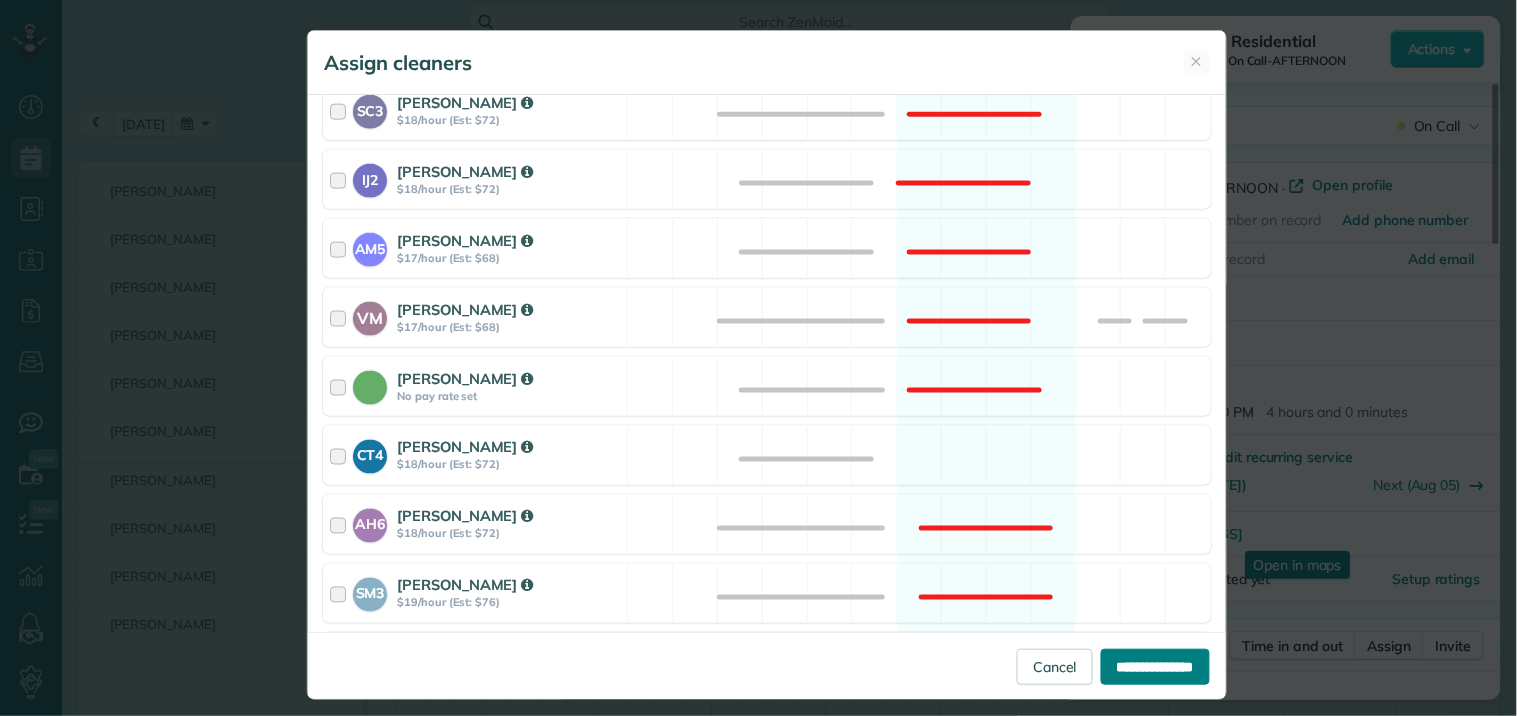 click on "**********" at bounding box center (1155, 667) 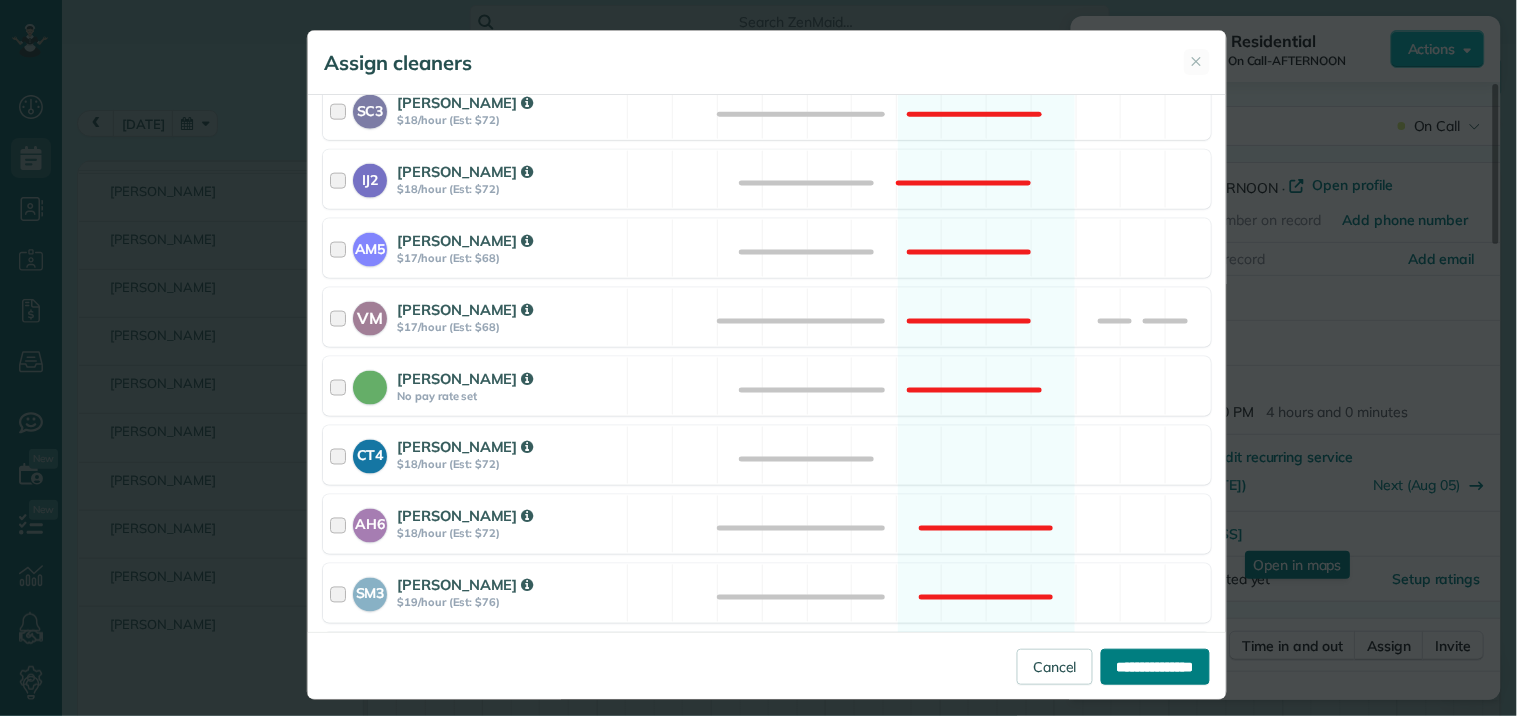 type on "**********" 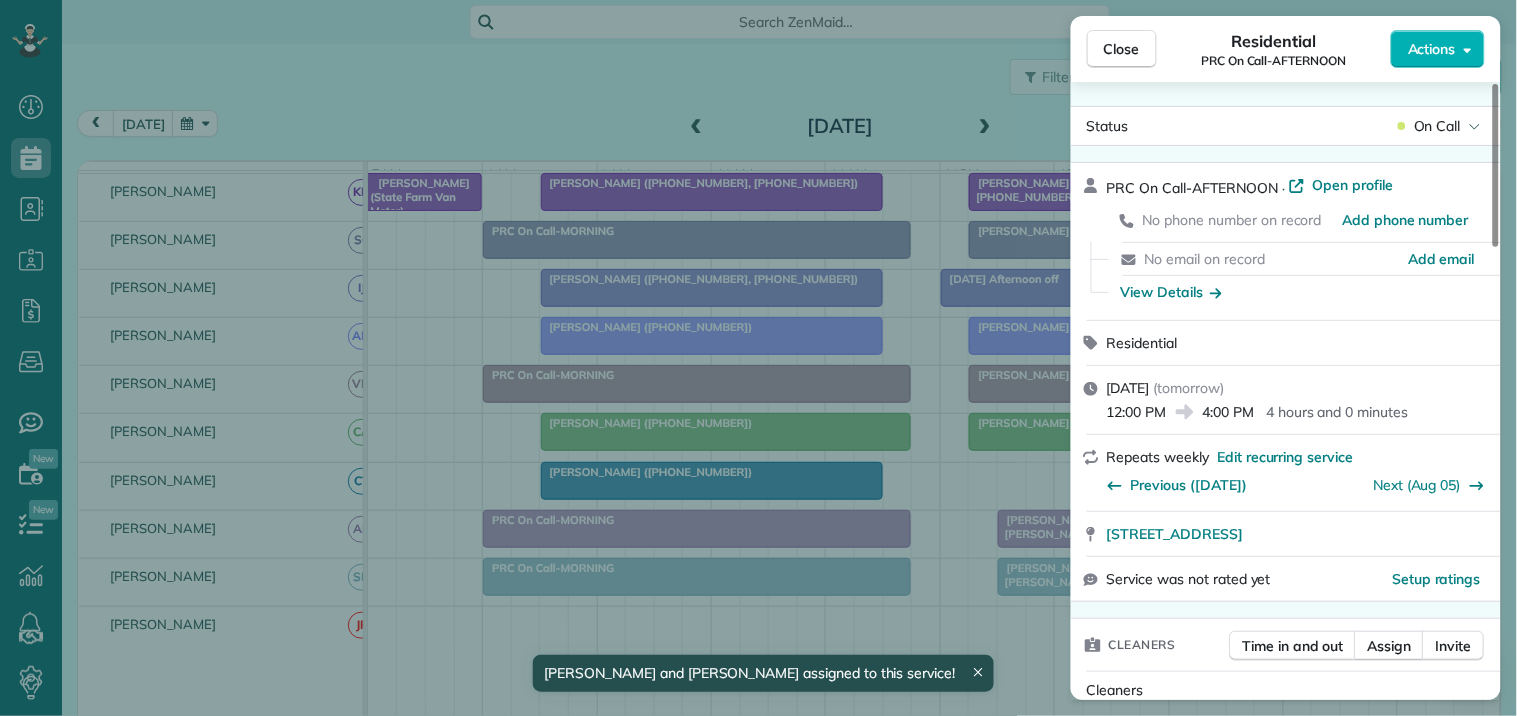 drag, startPoint x: 1140, startPoint y: 48, endPoint x: 1117, endPoint y: 154, distance: 108.46658 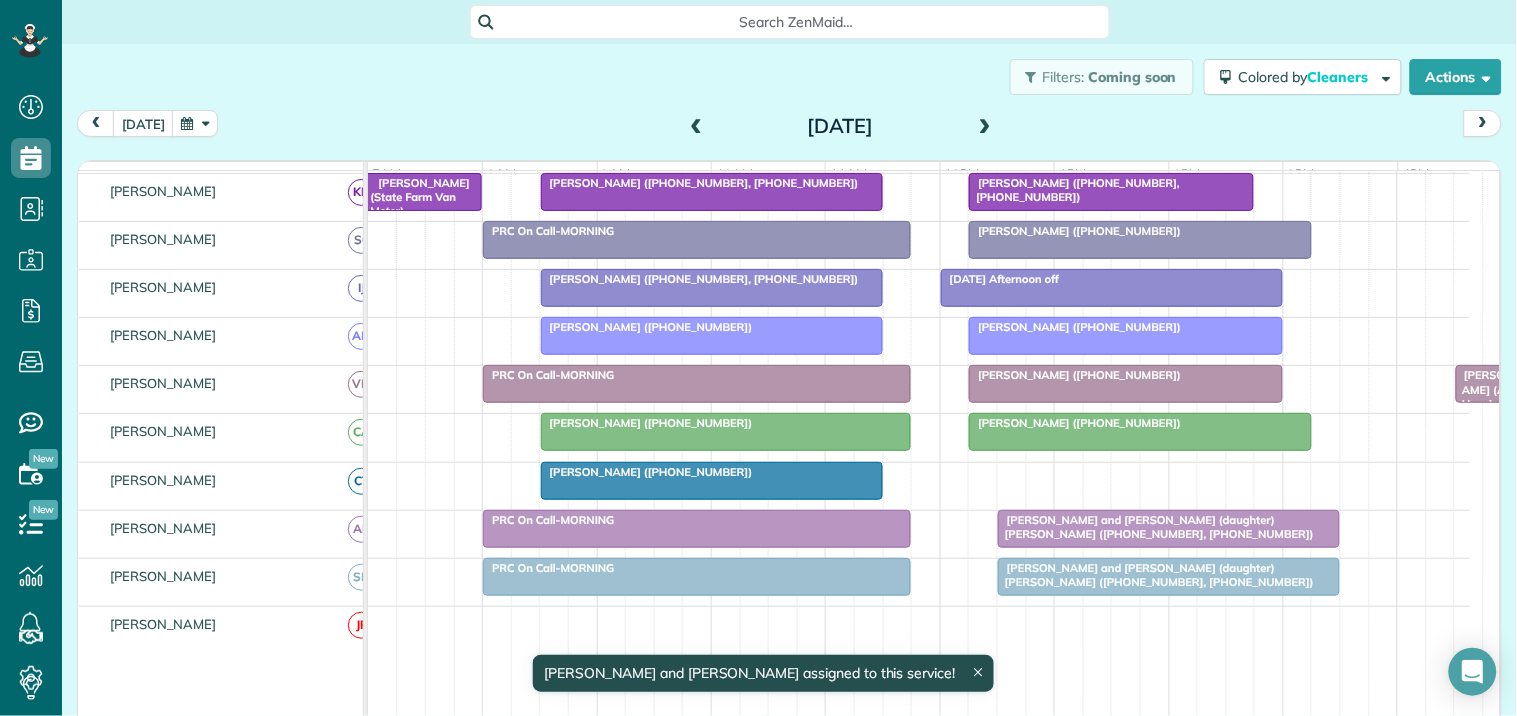 click on "Julie Lane (+14173881897)" at bounding box center (919, 486) 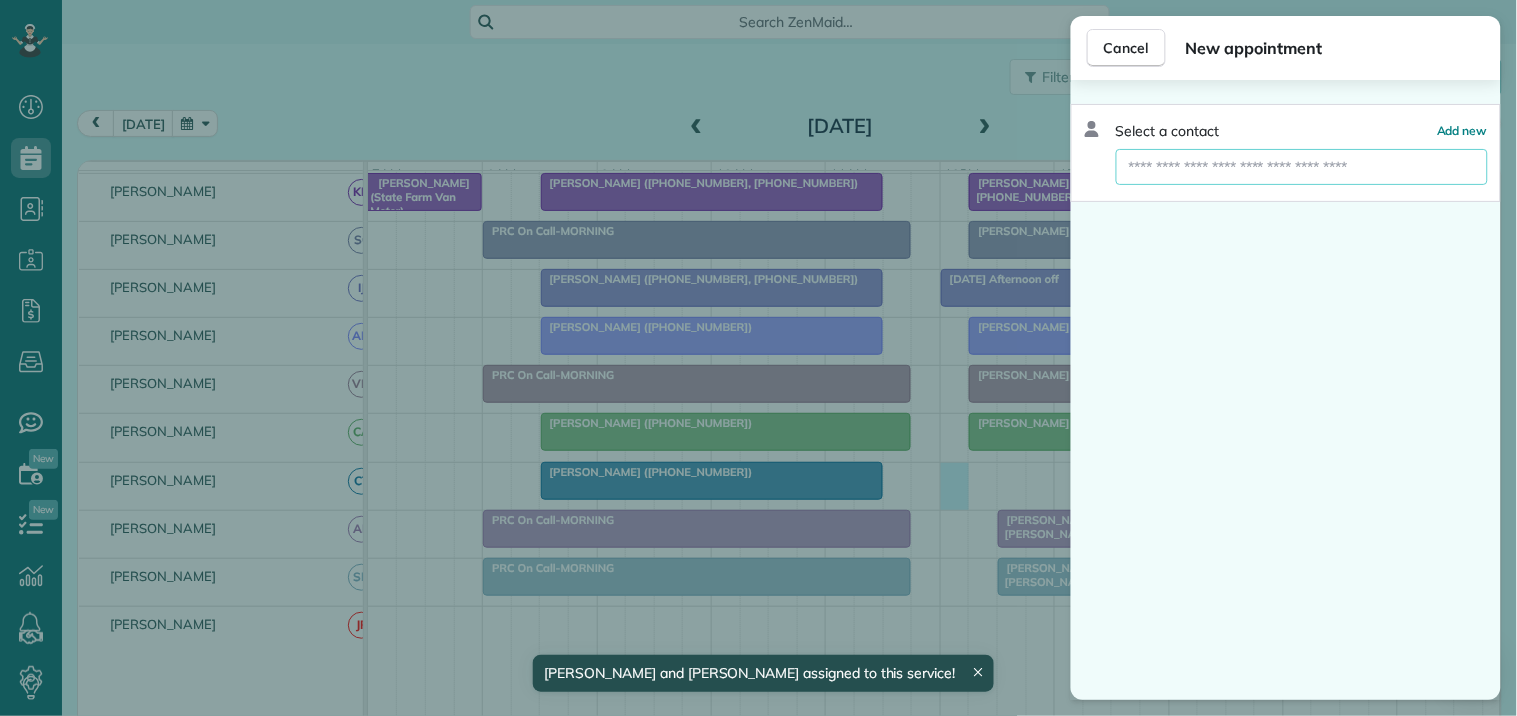 click at bounding box center [1302, 167] 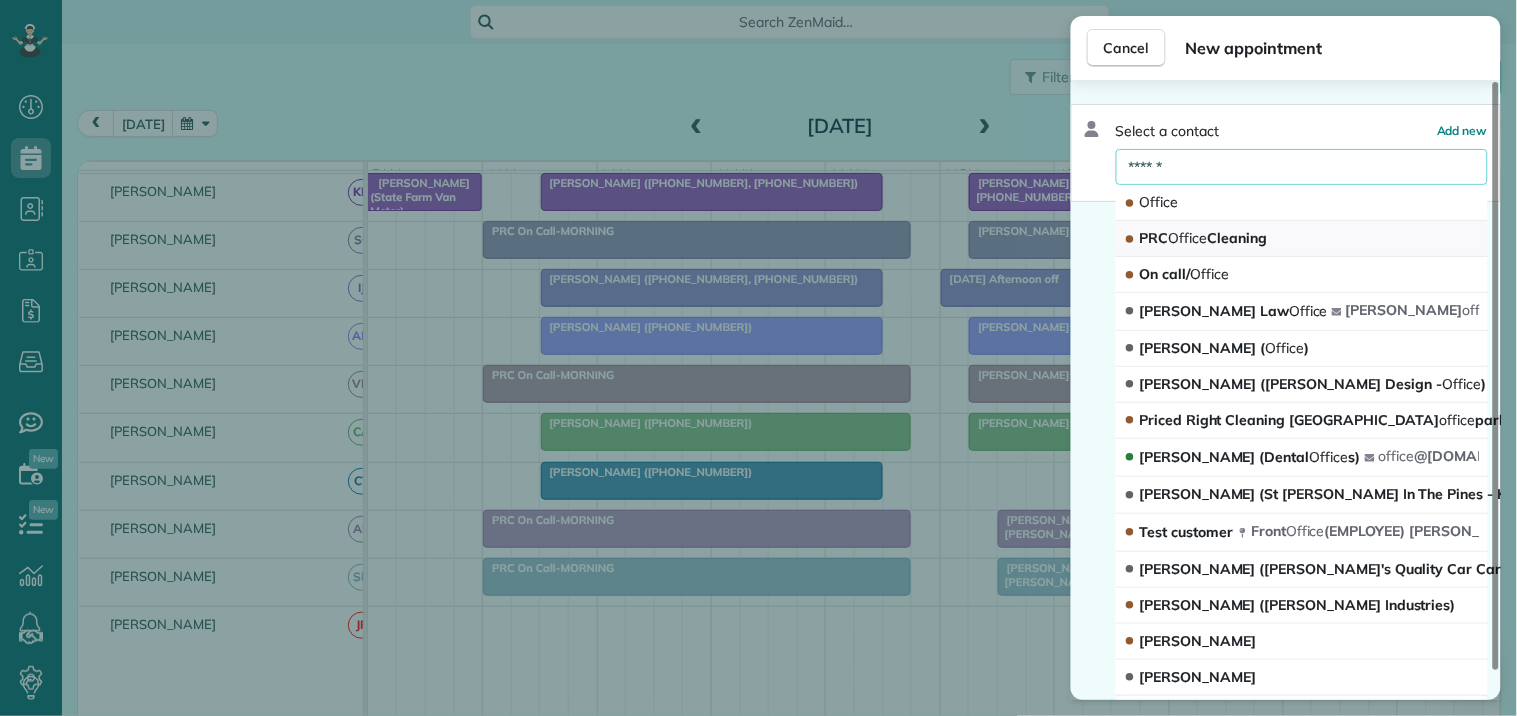 type on "******" 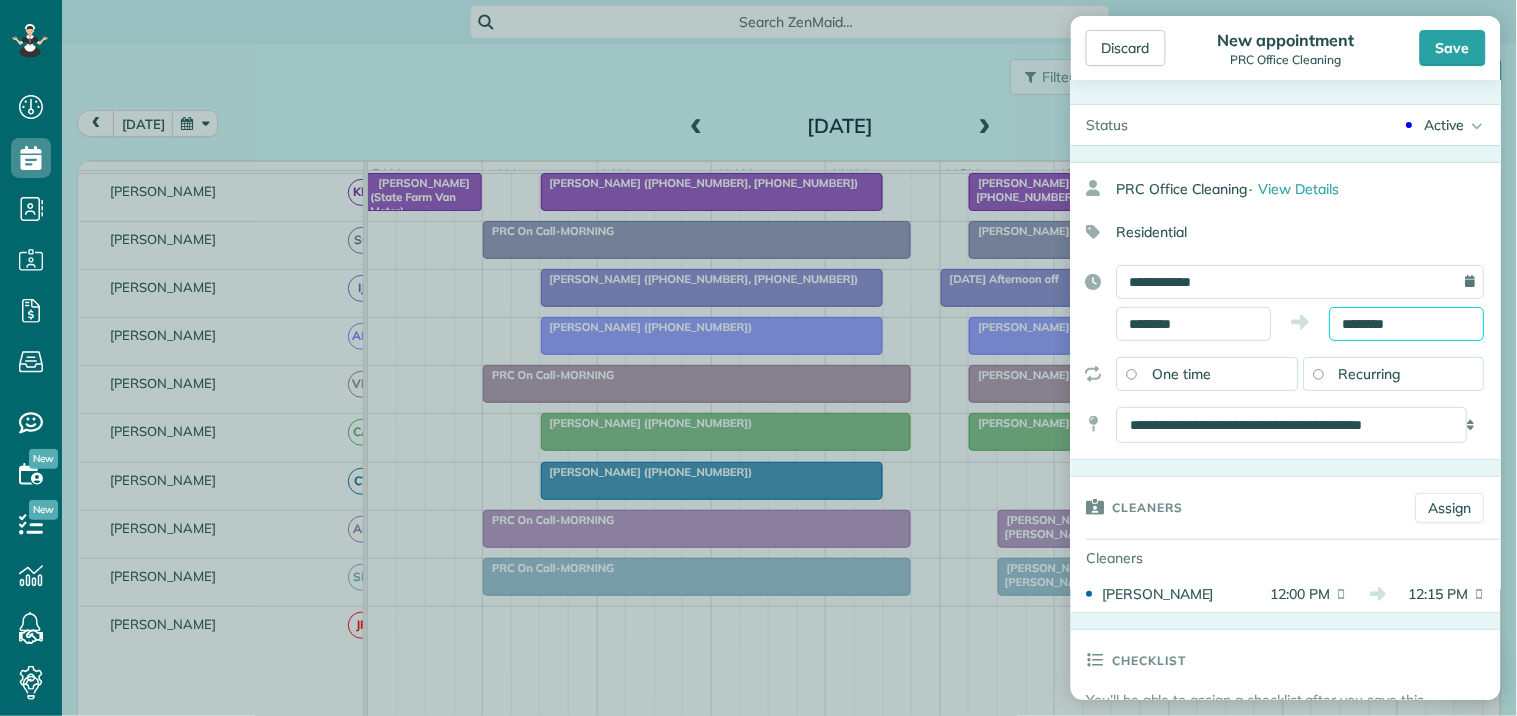 click on "Dashboard
Scheduling
Calendar View
List View
Dispatch View - Weekly scheduling (Beta)" at bounding box center (758, 358) 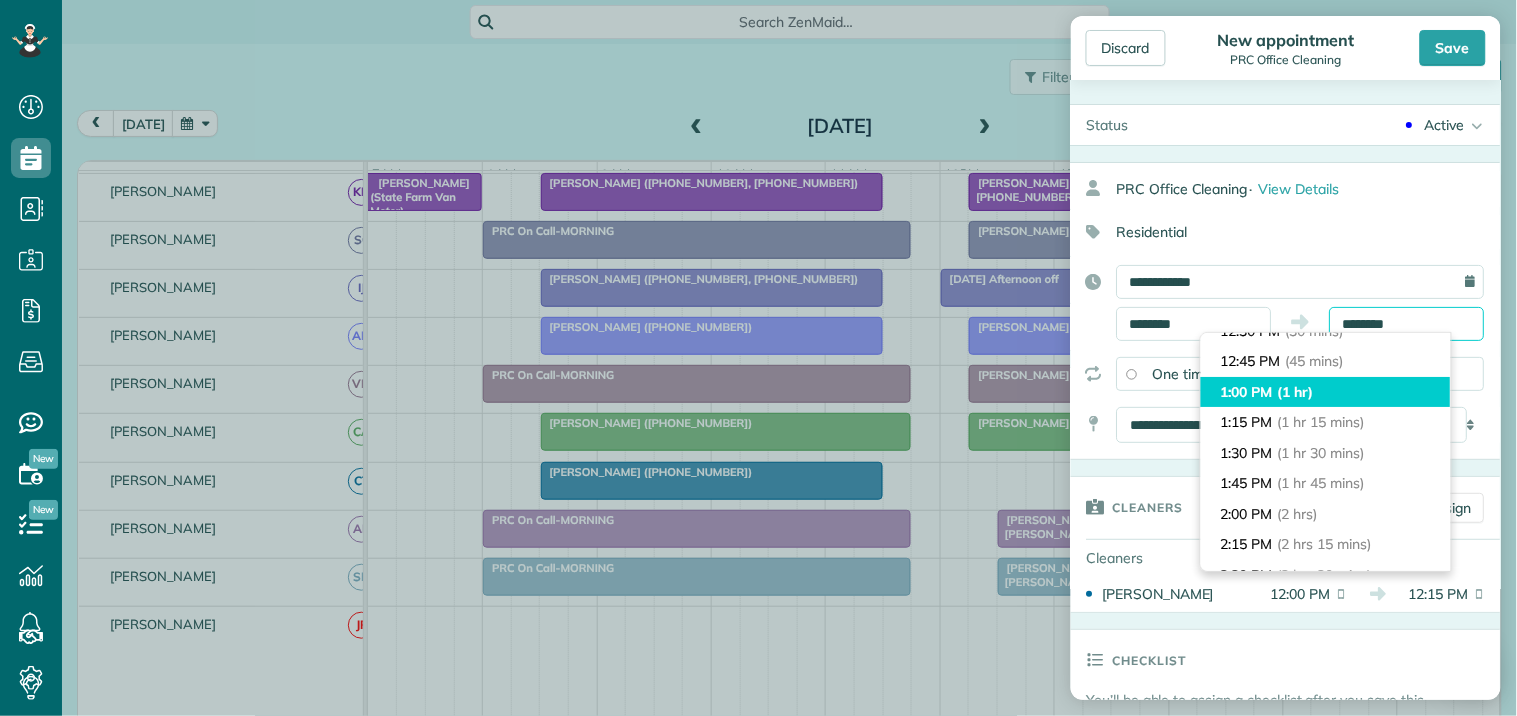 scroll, scrollTop: 111, scrollLeft: 0, axis: vertical 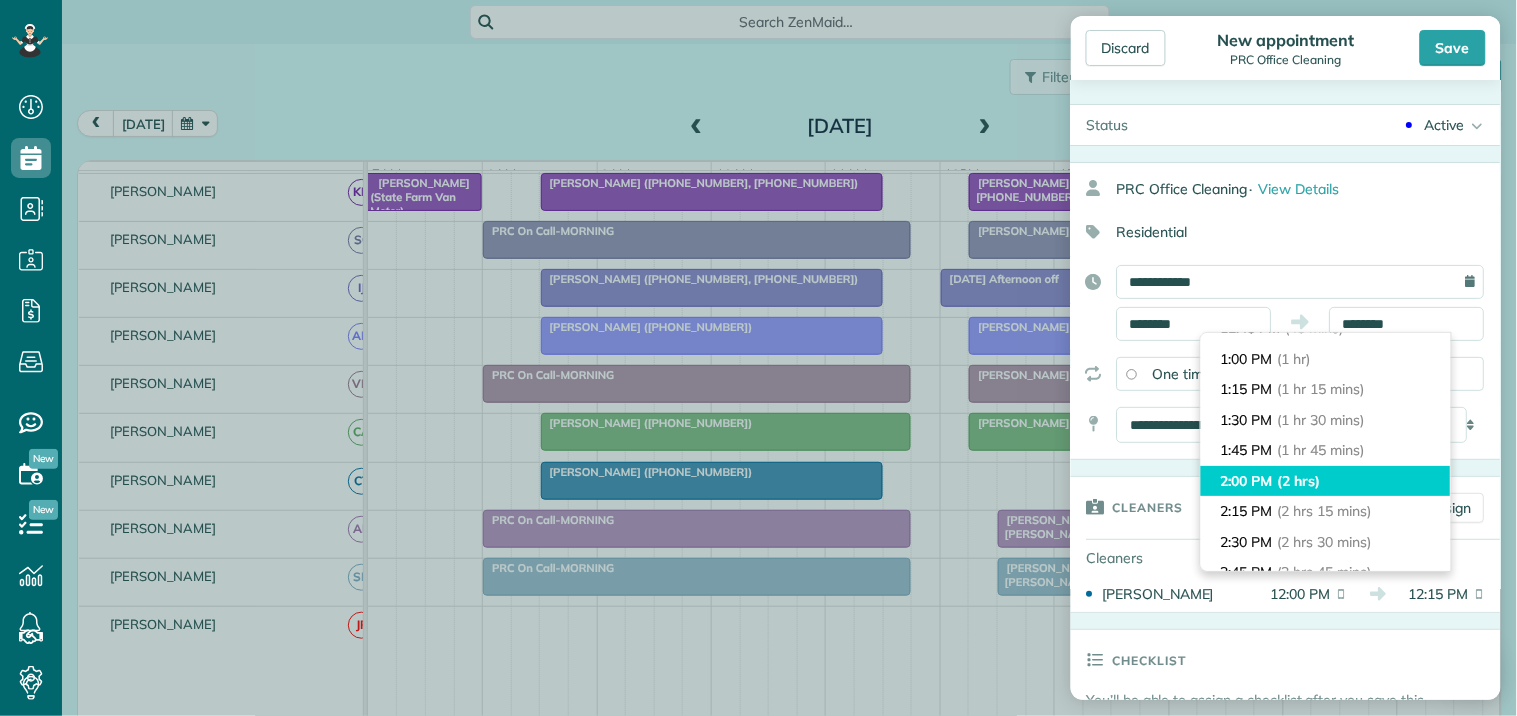 type on "*******" 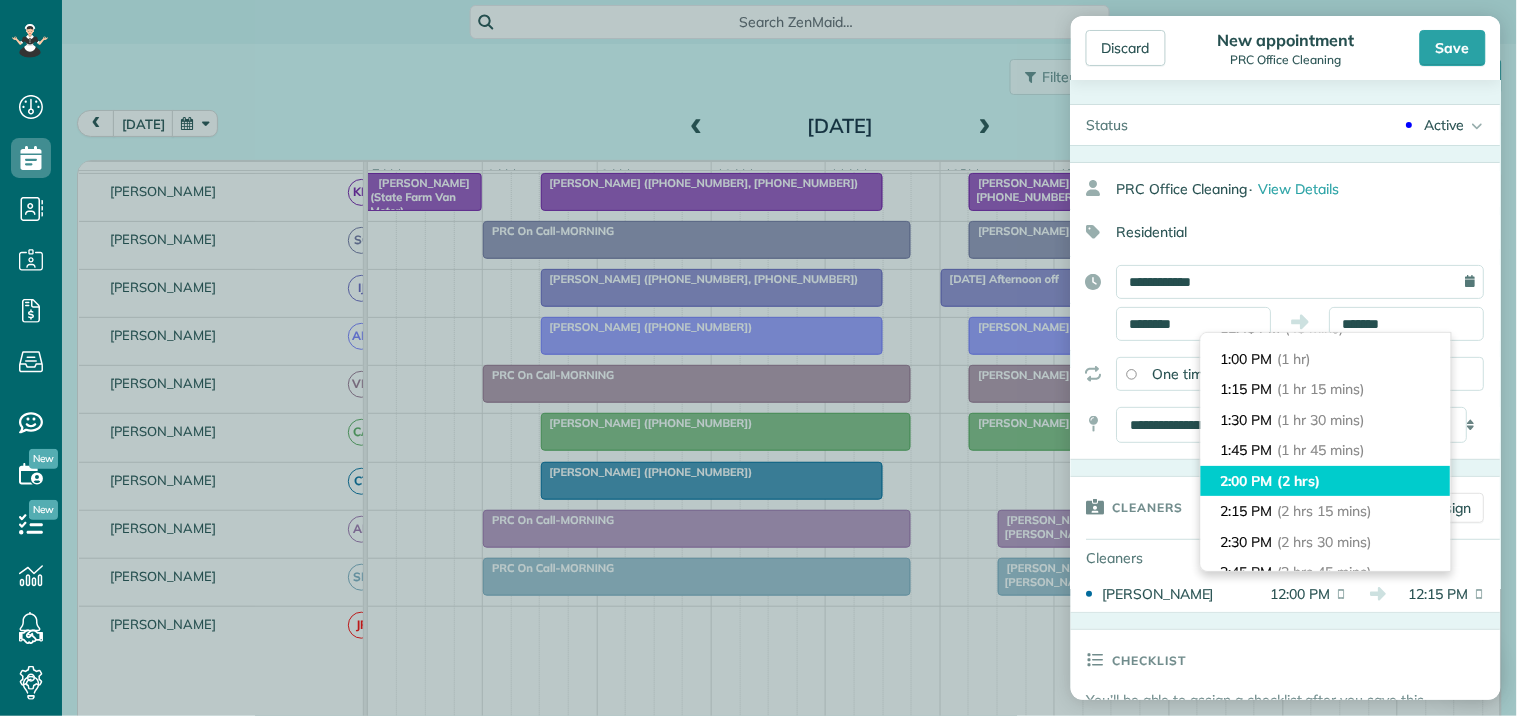 click on "(2 hrs)" at bounding box center [1299, 481] 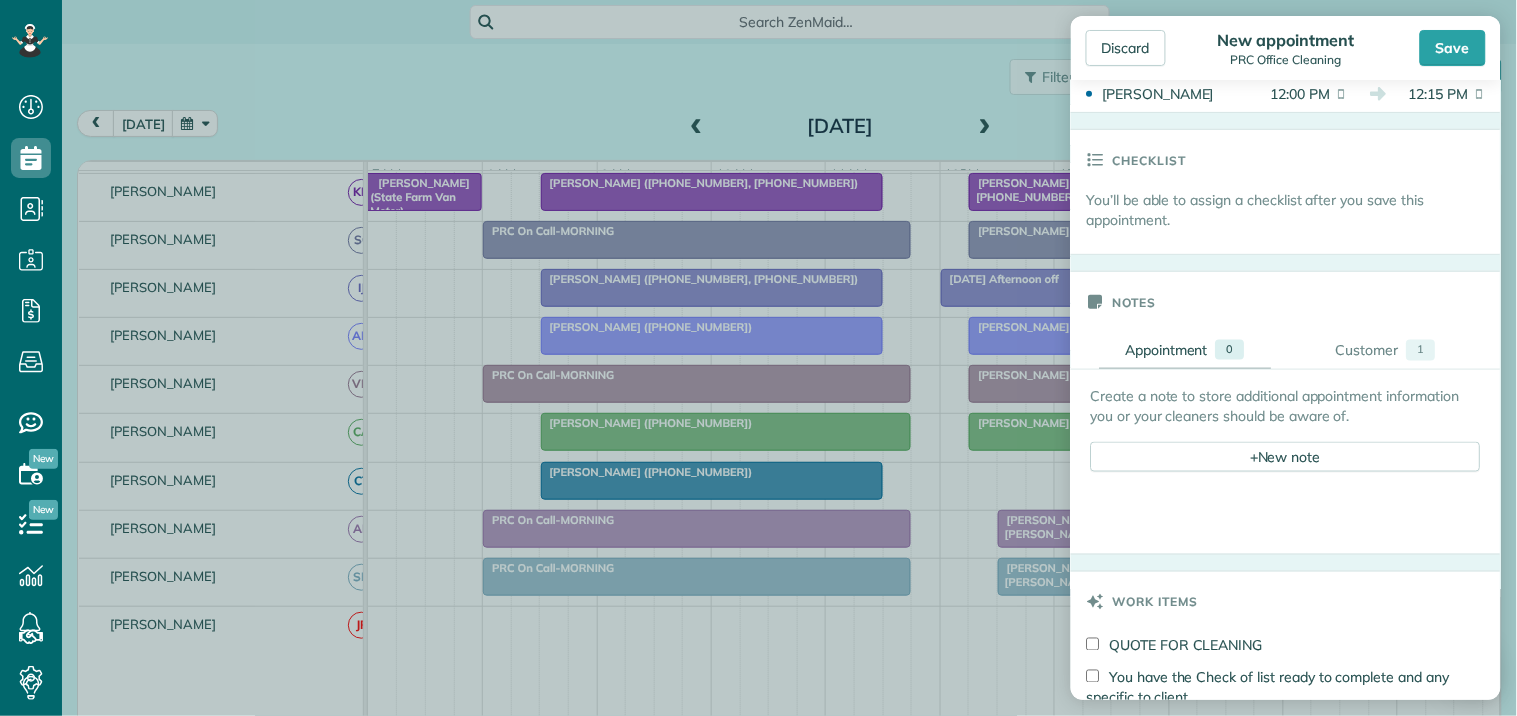 scroll, scrollTop: 555, scrollLeft: 0, axis: vertical 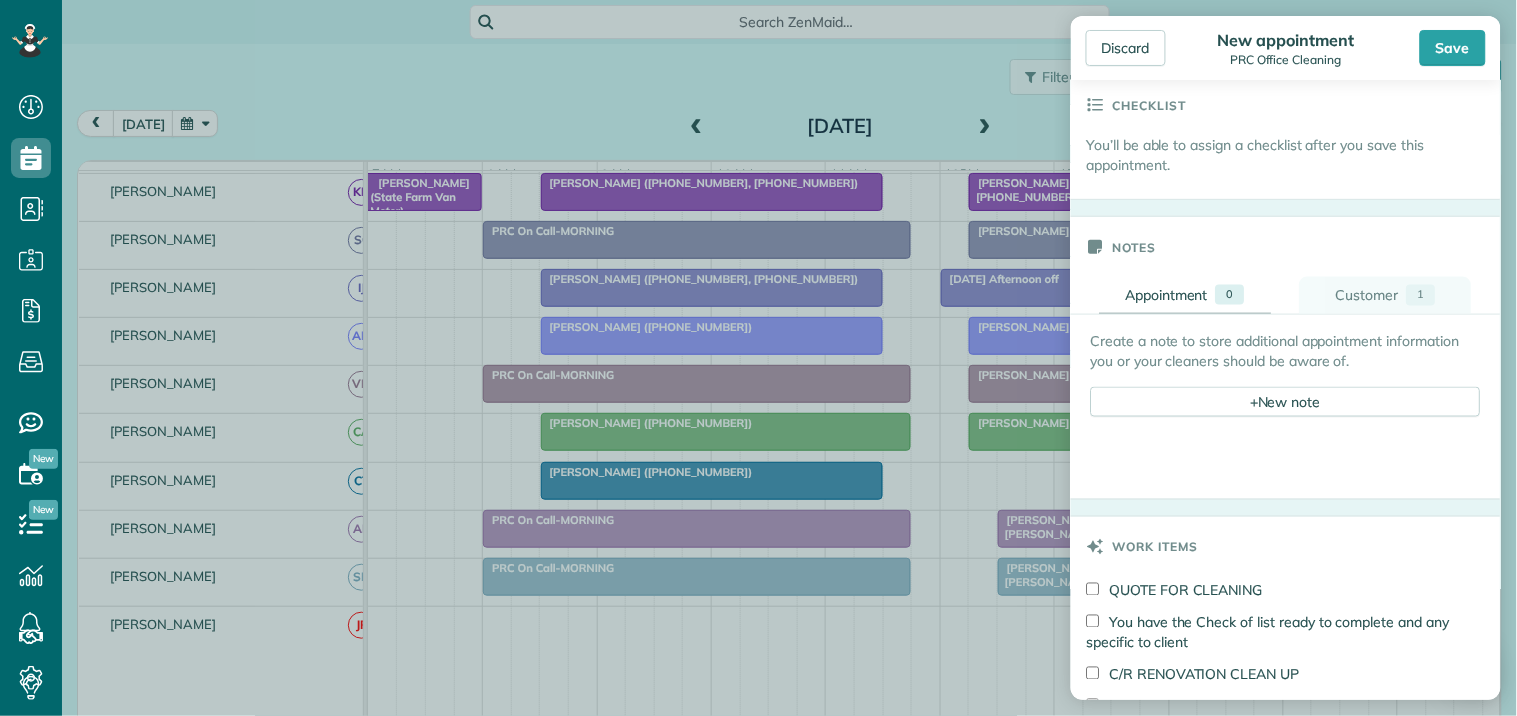 click on "Customer" at bounding box center [1367, 295] 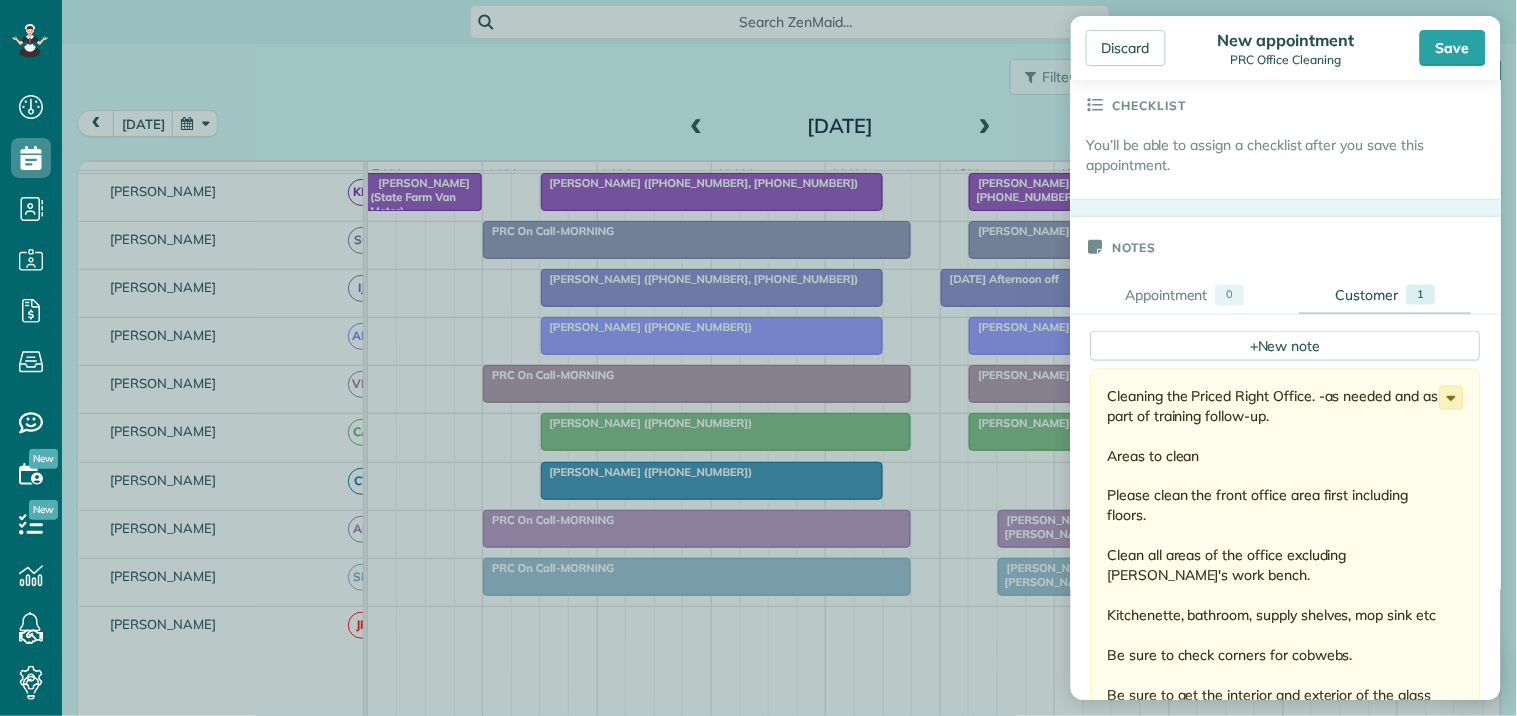 click 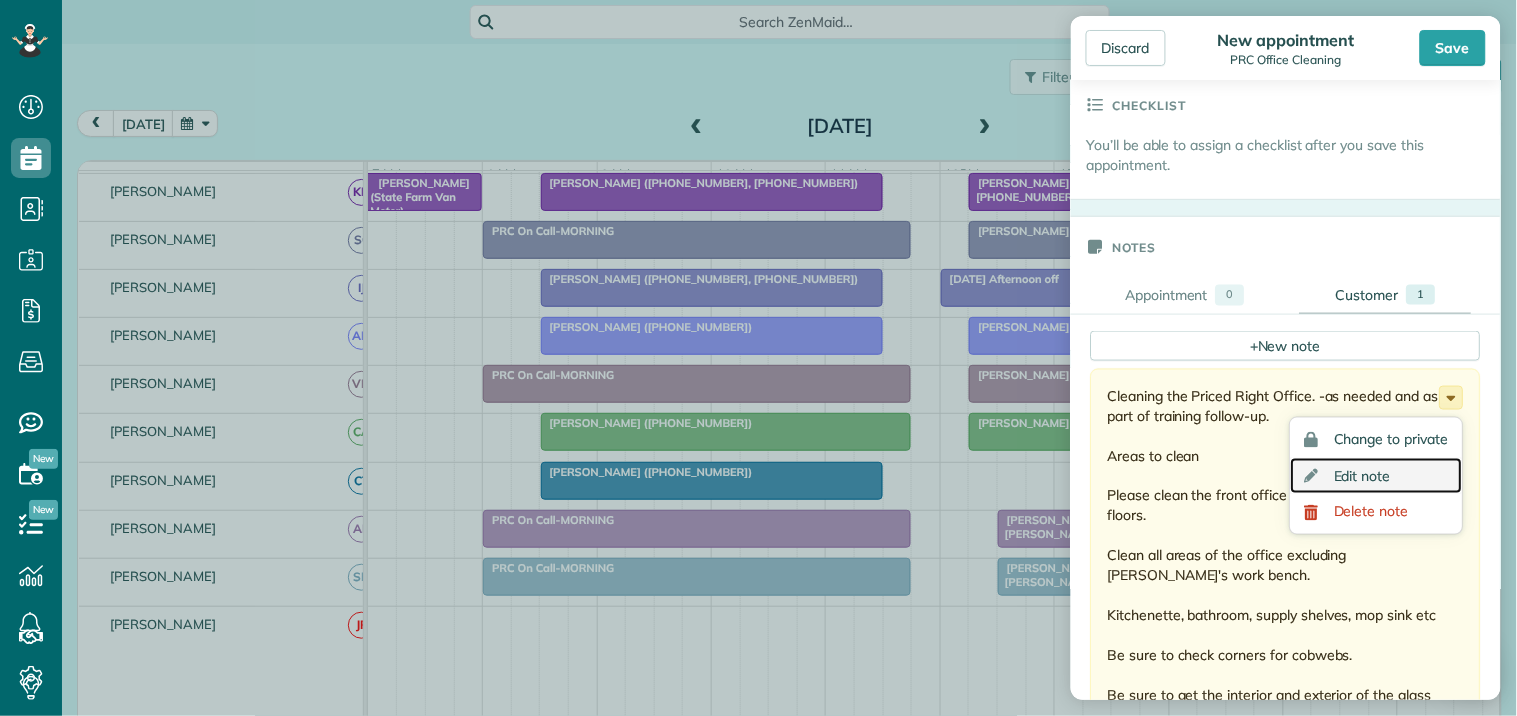 click on "Edit note" at bounding box center (1363, 476) 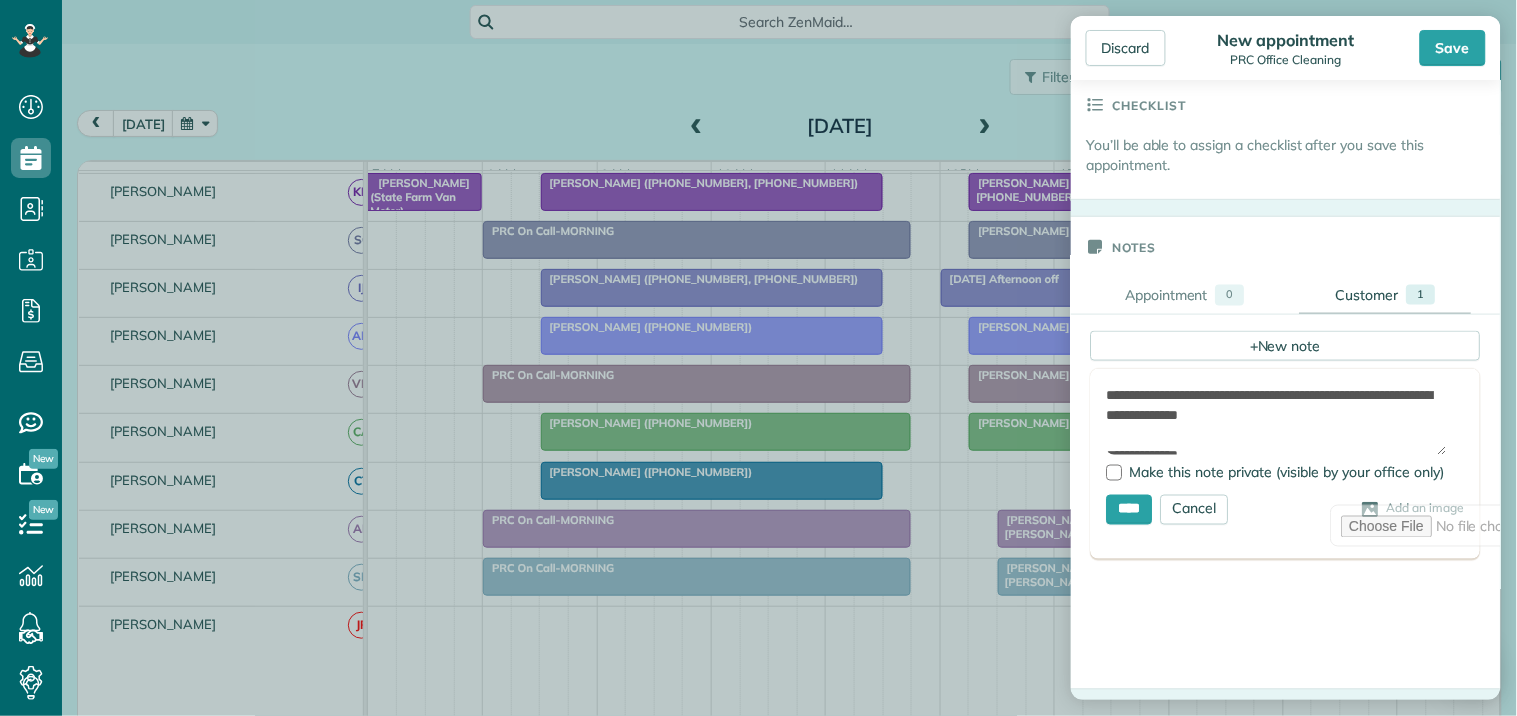 click on "**********" at bounding box center [1277, 420] 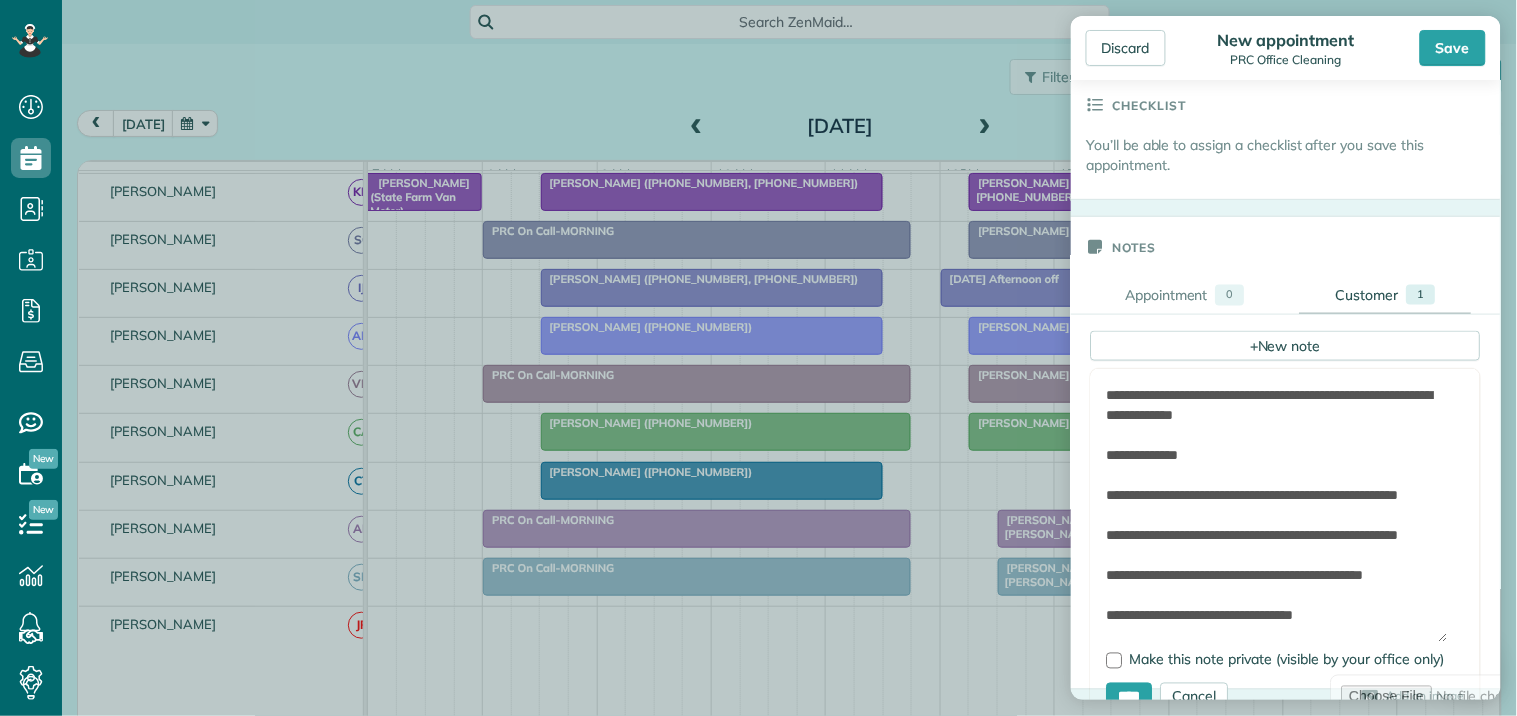 drag, startPoint x: 1438, startPoint y: 448, endPoint x: 1397, endPoint y: 638, distance: 194.37335 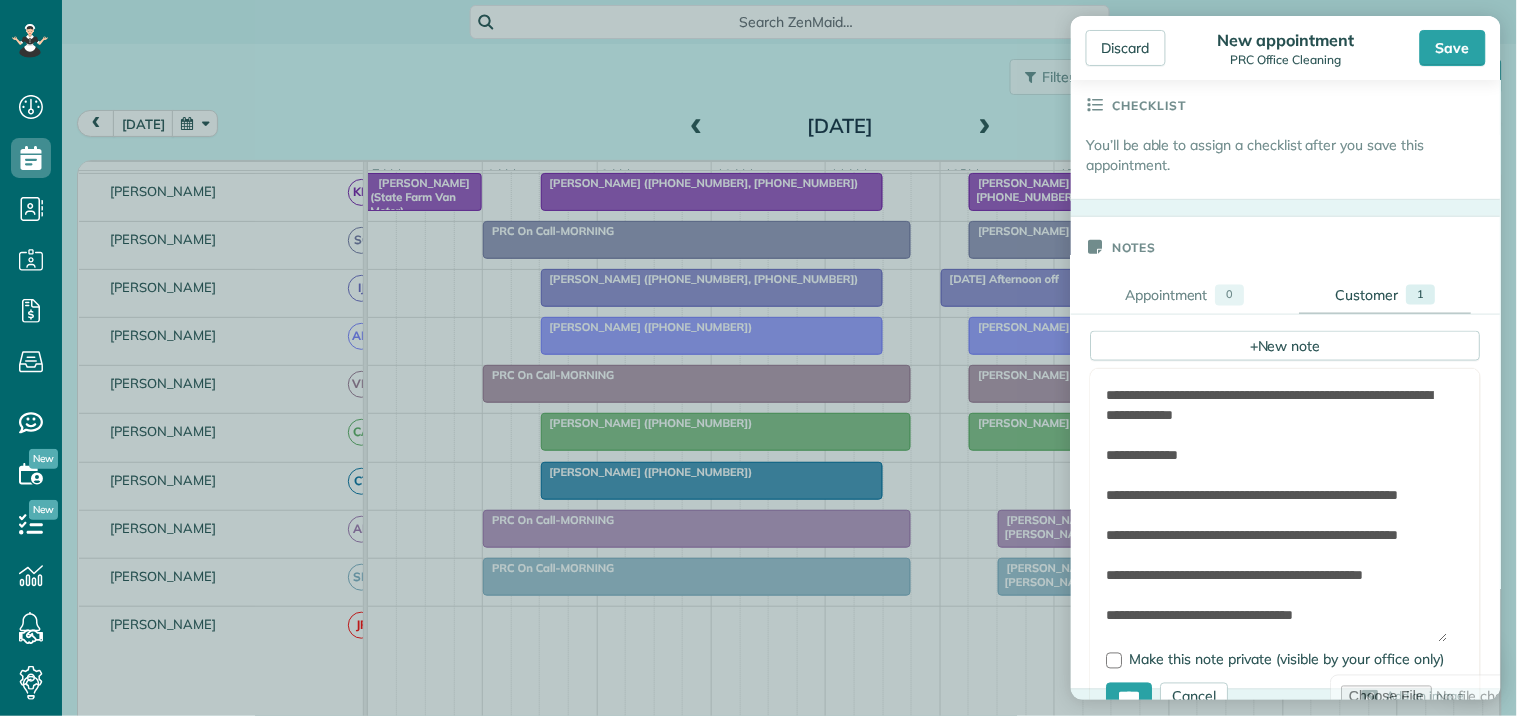 click on "**********" at bounding box center [1277, 514] 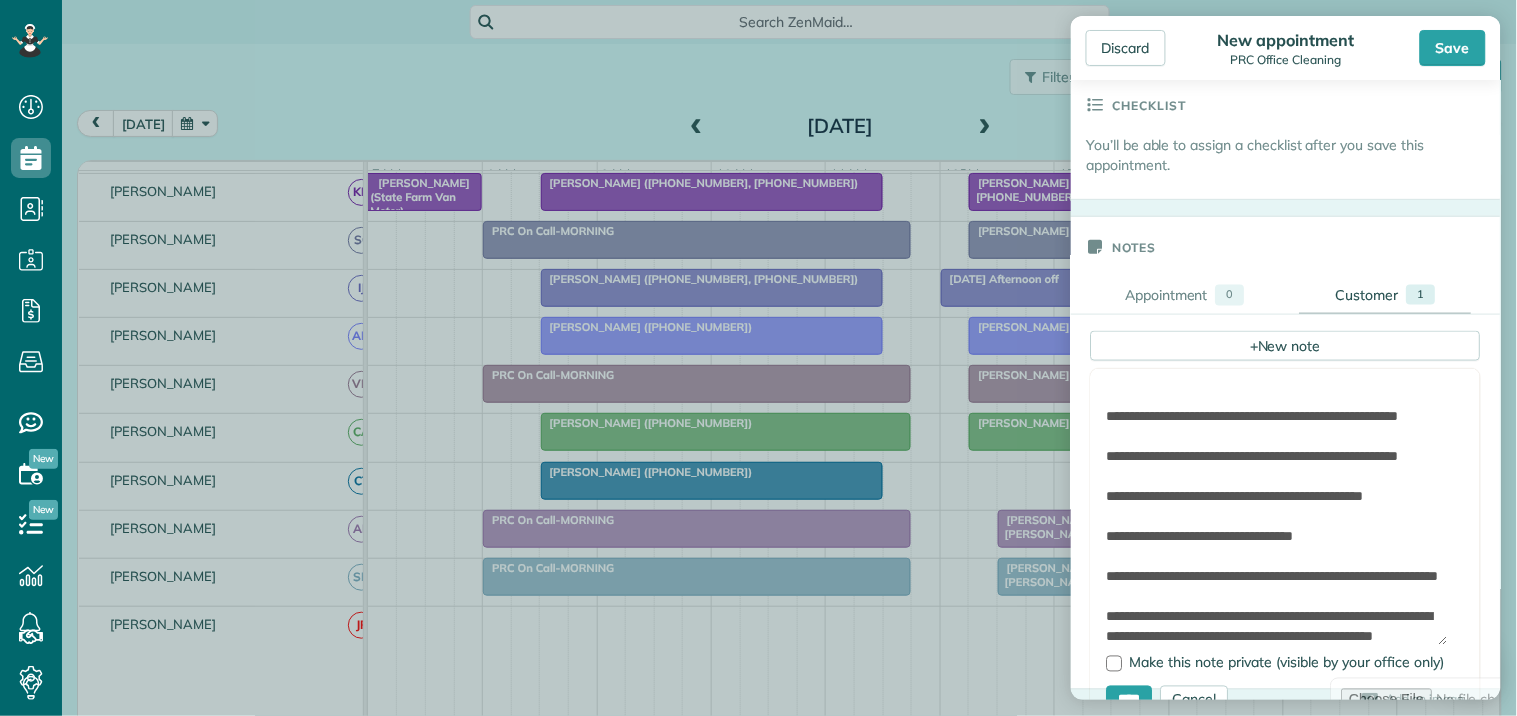 scroll, scrollTop: 198, scrollLeft: 0, axis: vertical 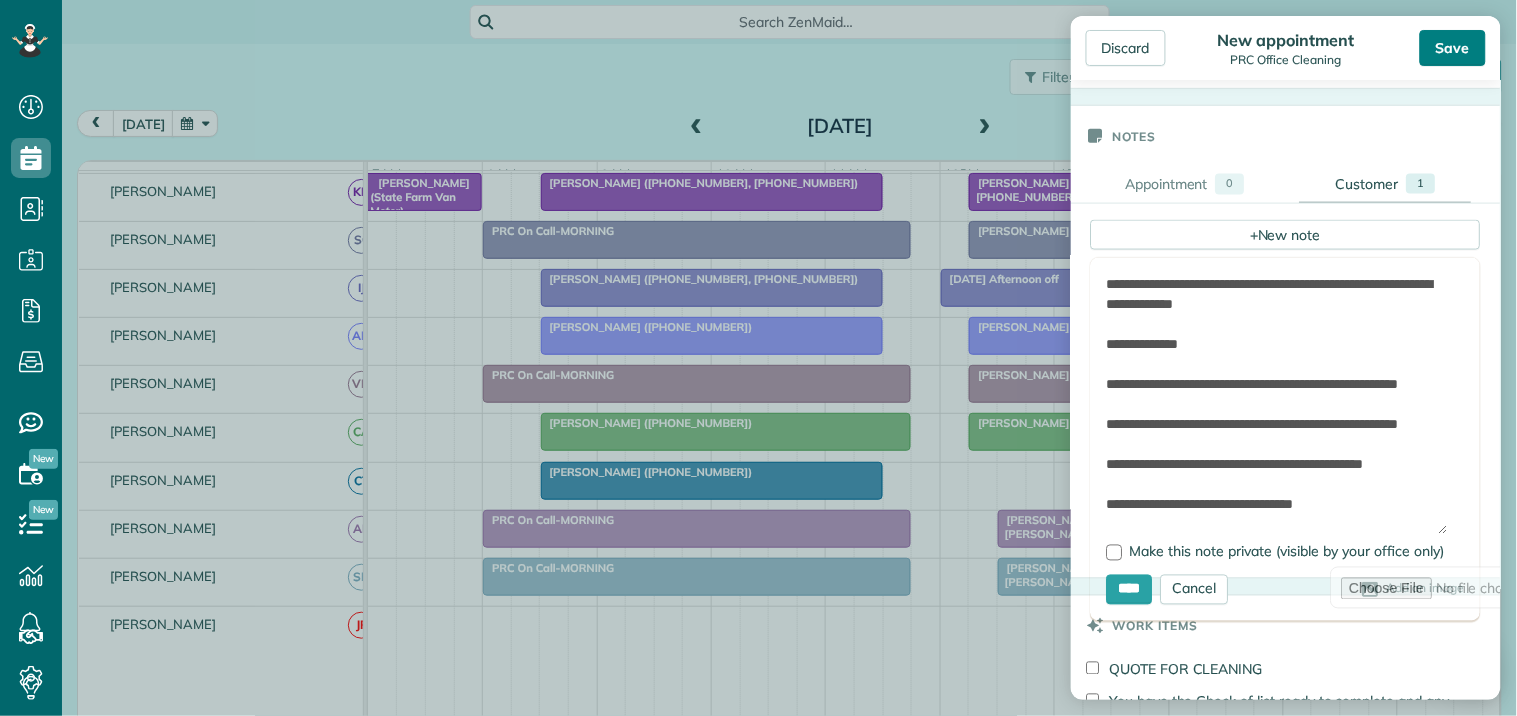 type on "**********" 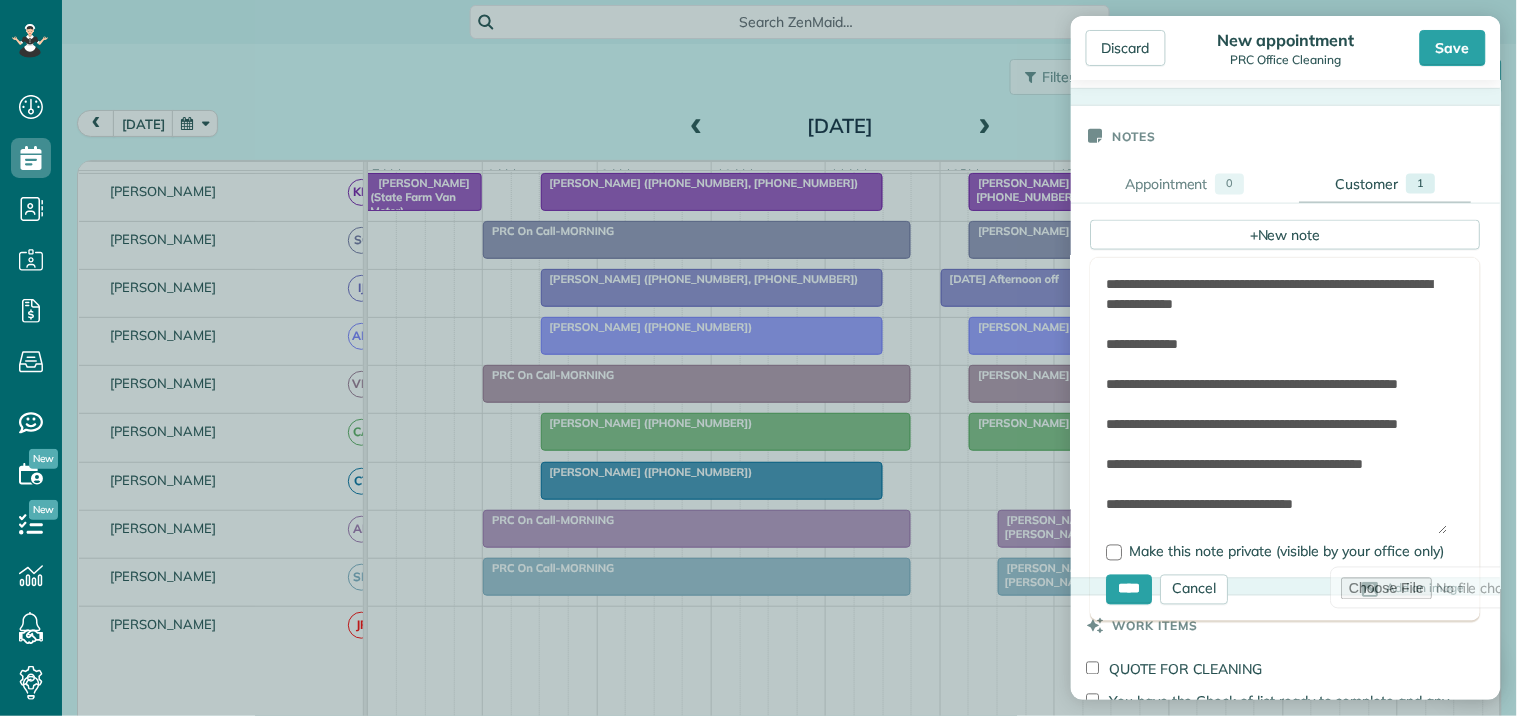click on "Save" at bounding box center [1453, 48] 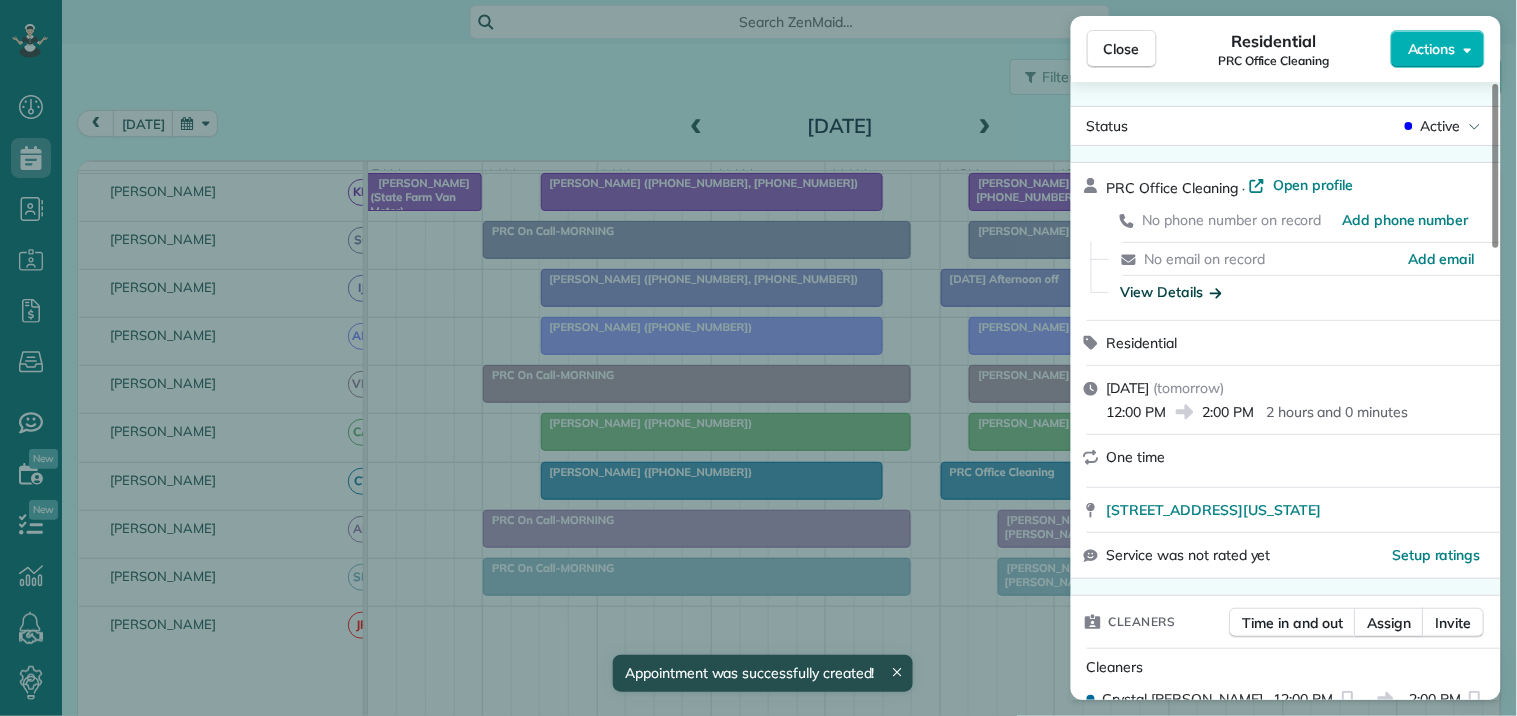 click on "View Details" at bounding box center (1171, 292) 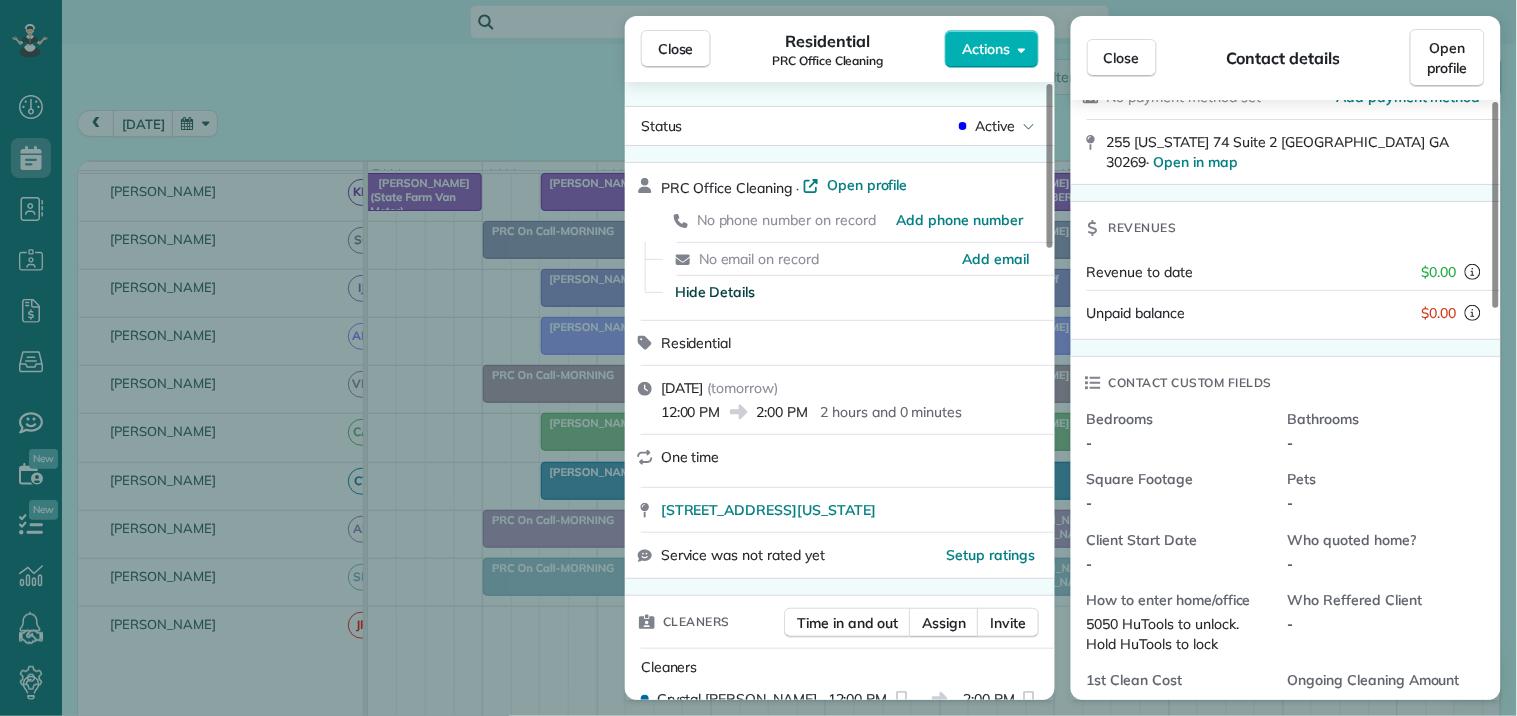 scroll, scrollTop: 111, scrollLeft: 0, axis: vertical 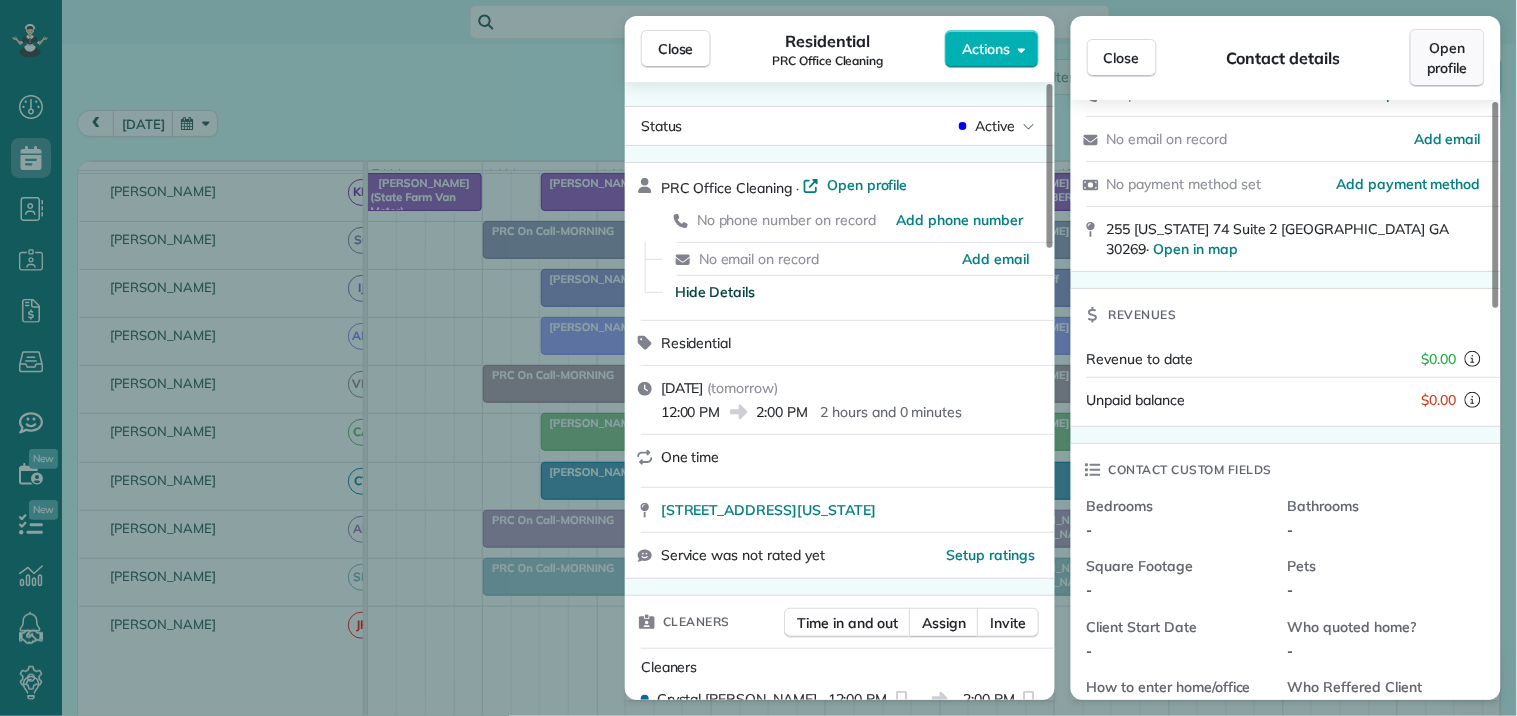 click on "Open profile" at bounding box center [1447, 58] 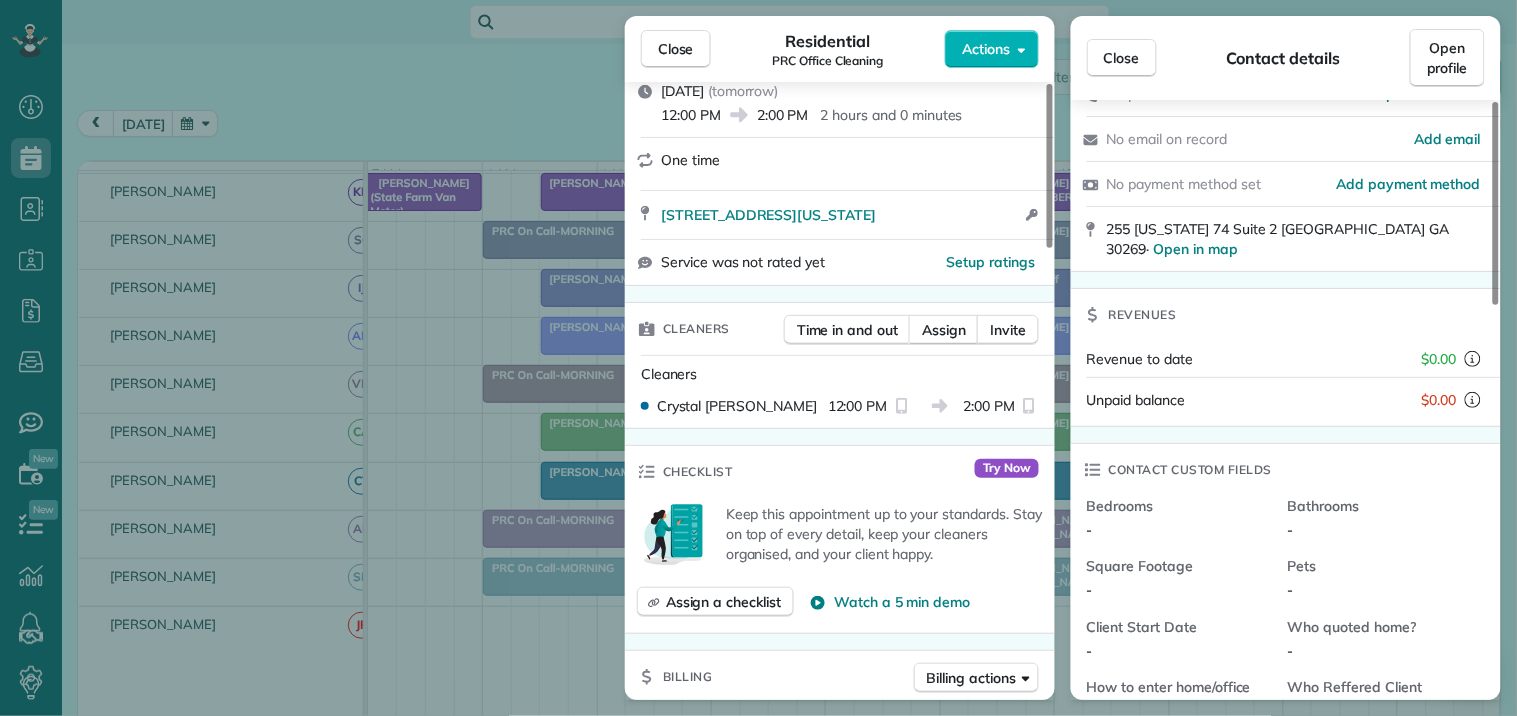 scroll, scrollTop: 555, scrollLeft: 0, axis: vertical 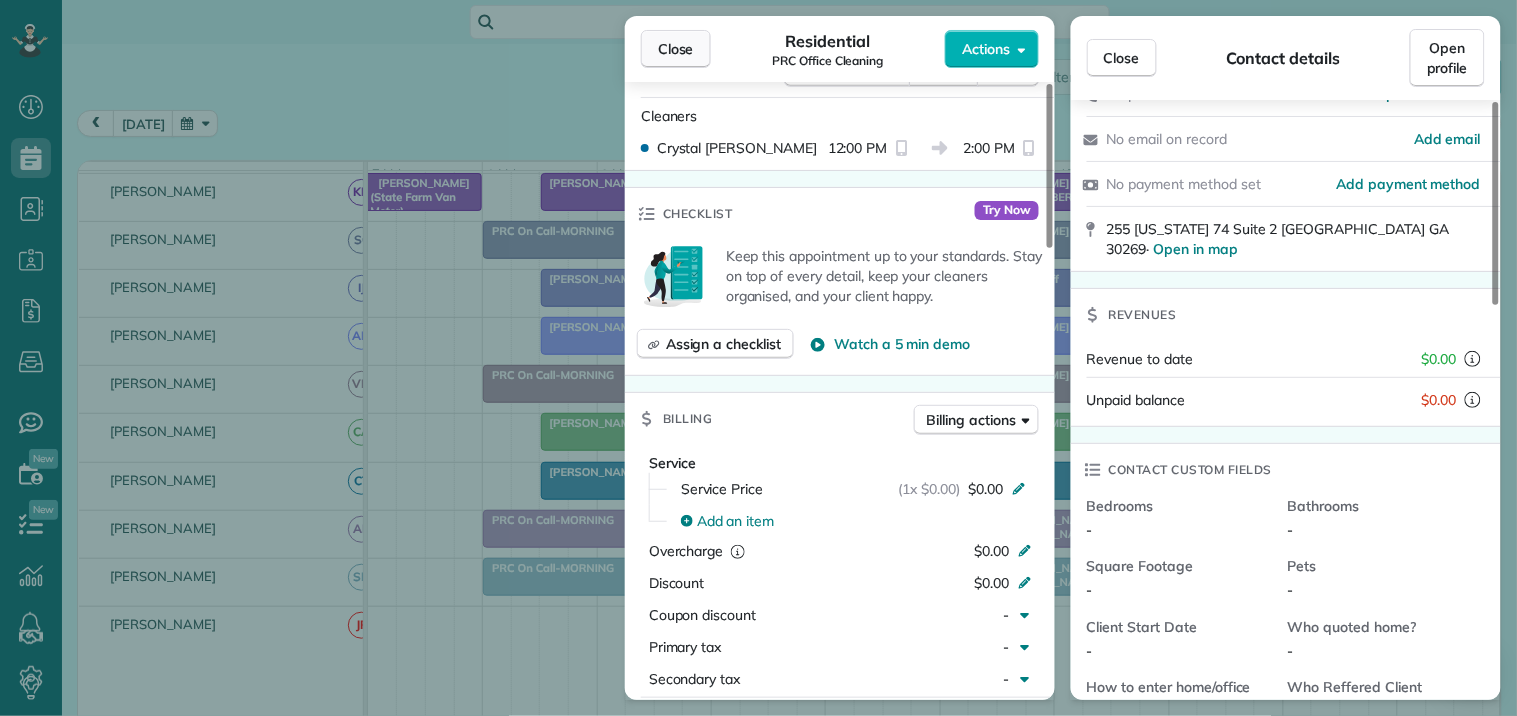 click on "Close" at bounding box center (676, 49) 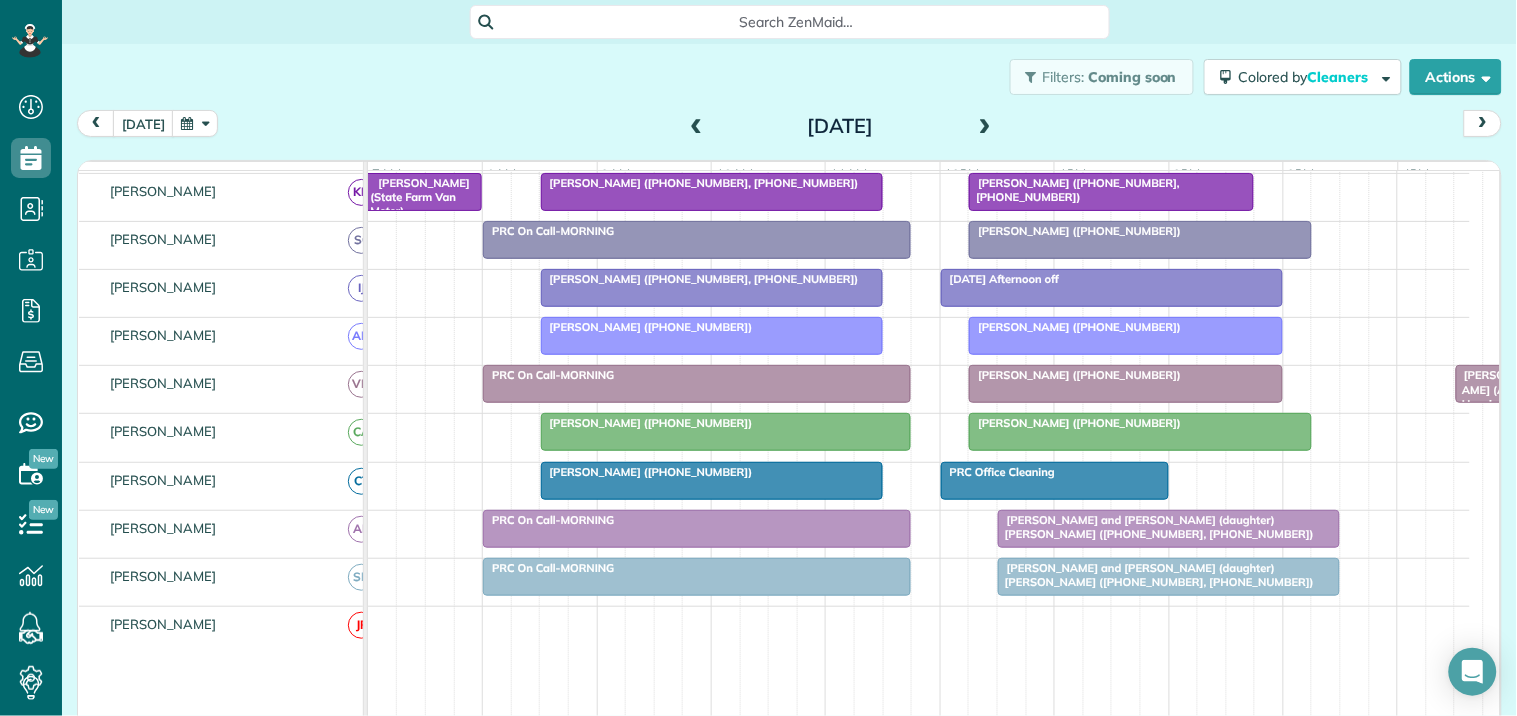 scroll, scrollTop: 344, scrollLeft: 0, axis: vertical 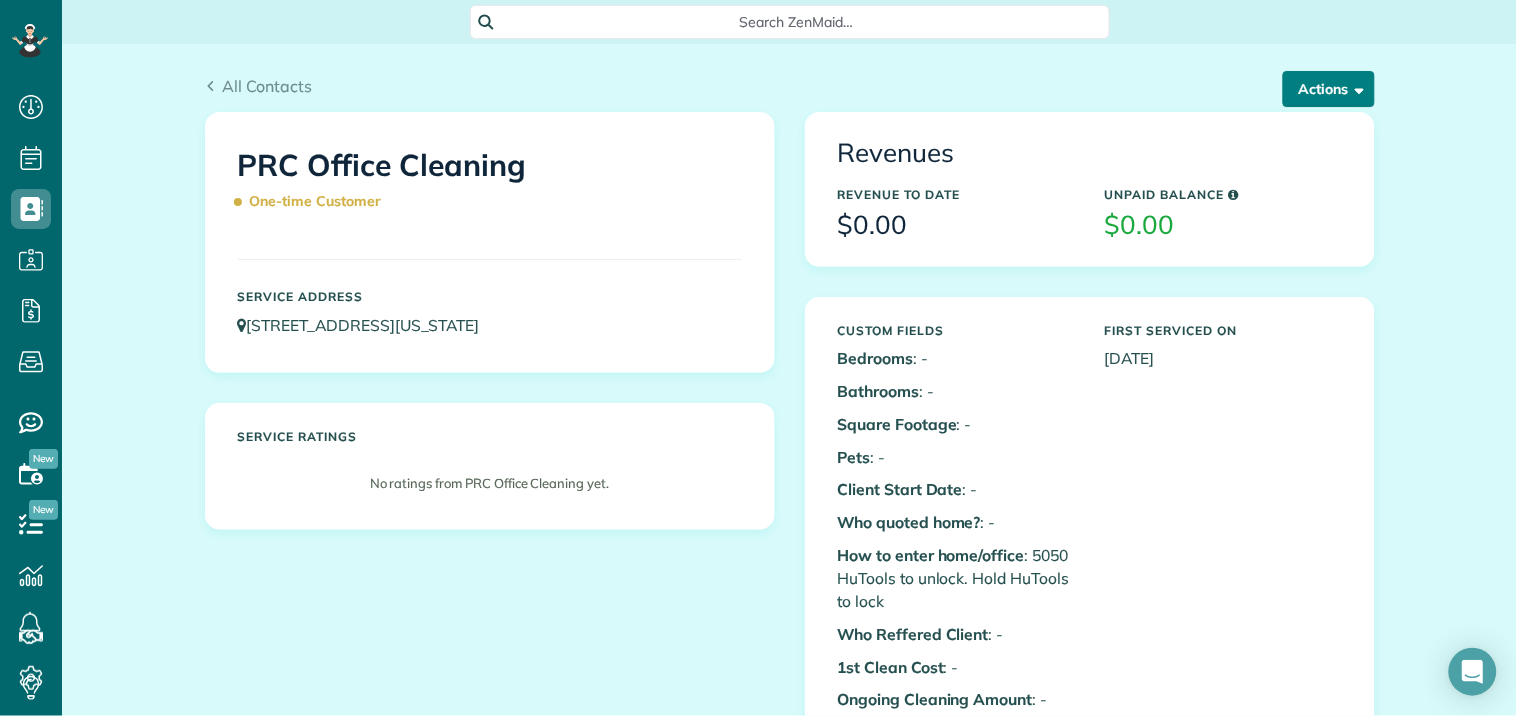 click on "Actions" at bounding box center (1329, 89) 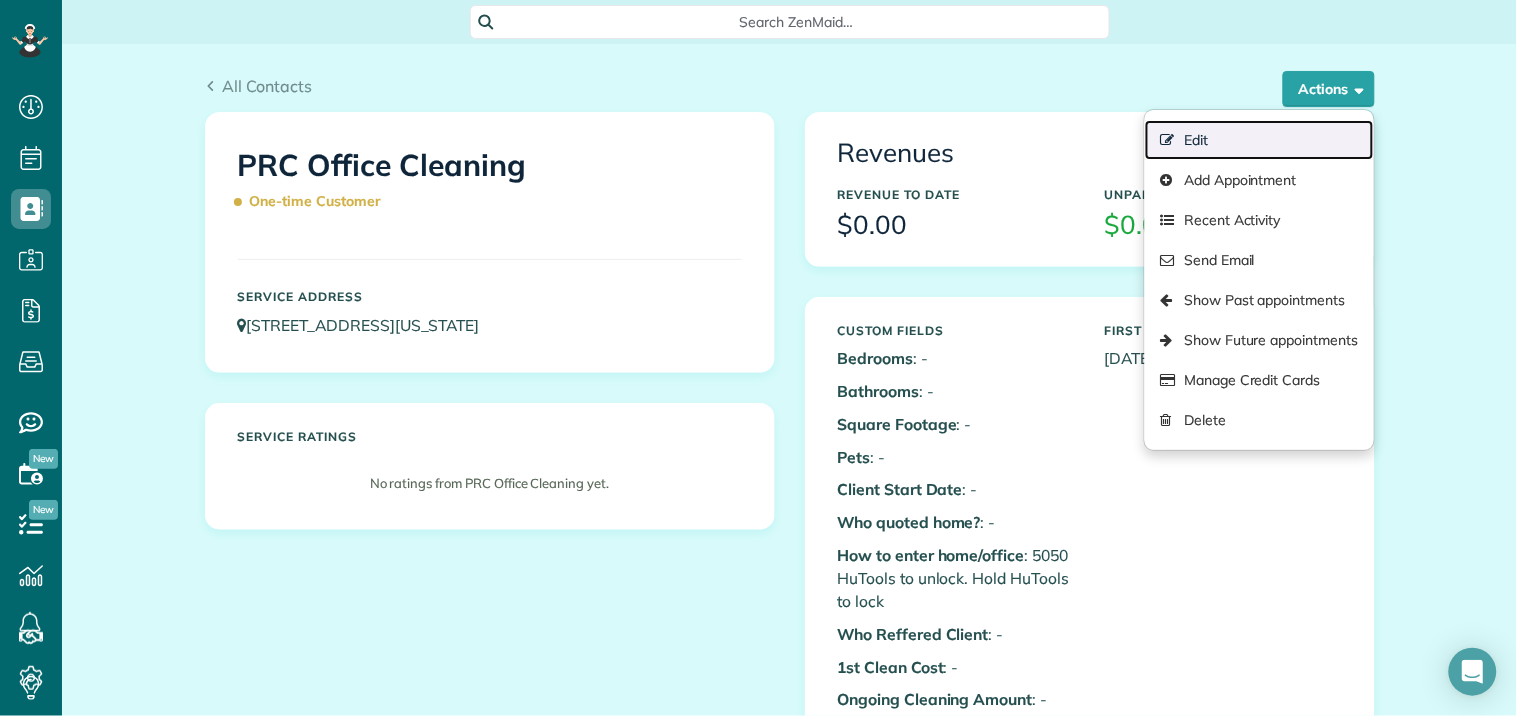 click on "Edit" at bounding box center (1259, 140) 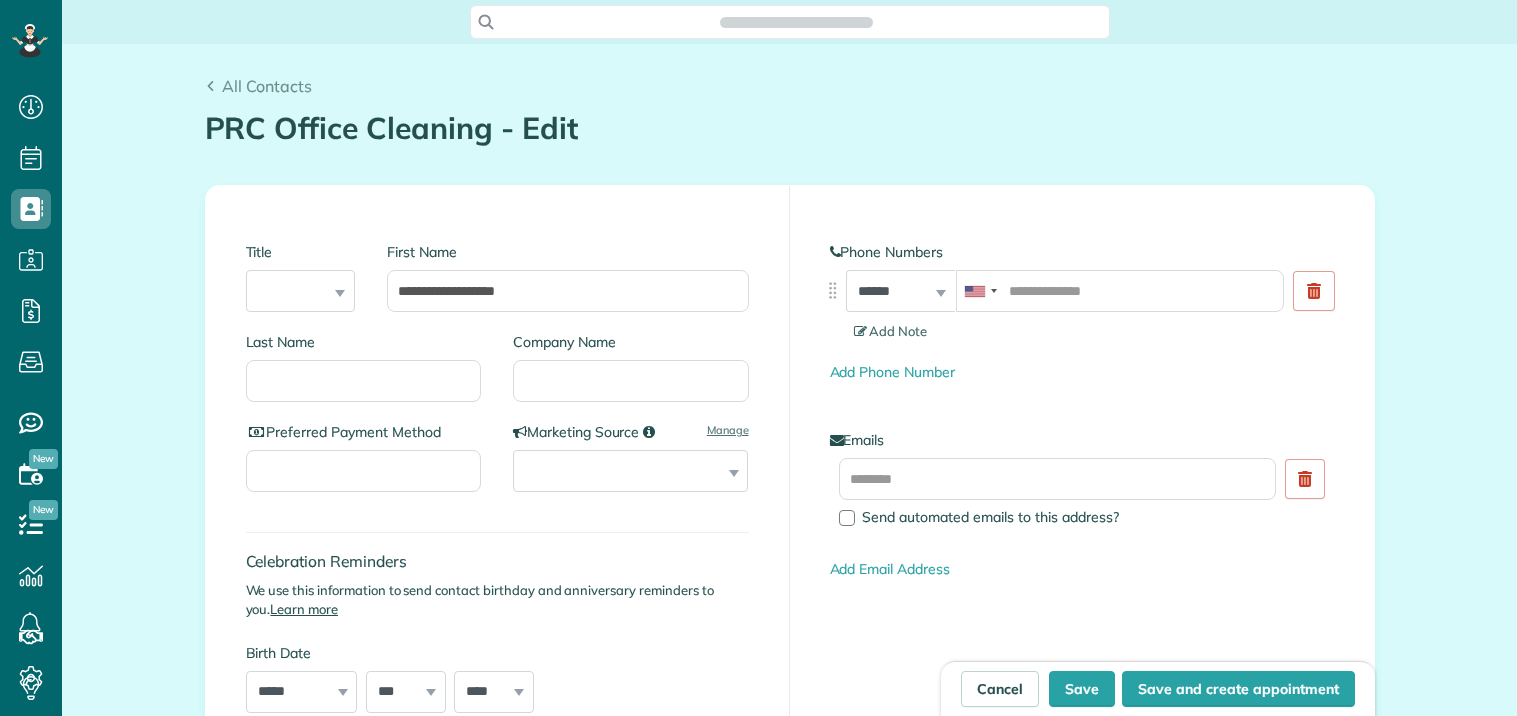 scroll, scrollTop: 0, scrollLeft: 0, axis: both 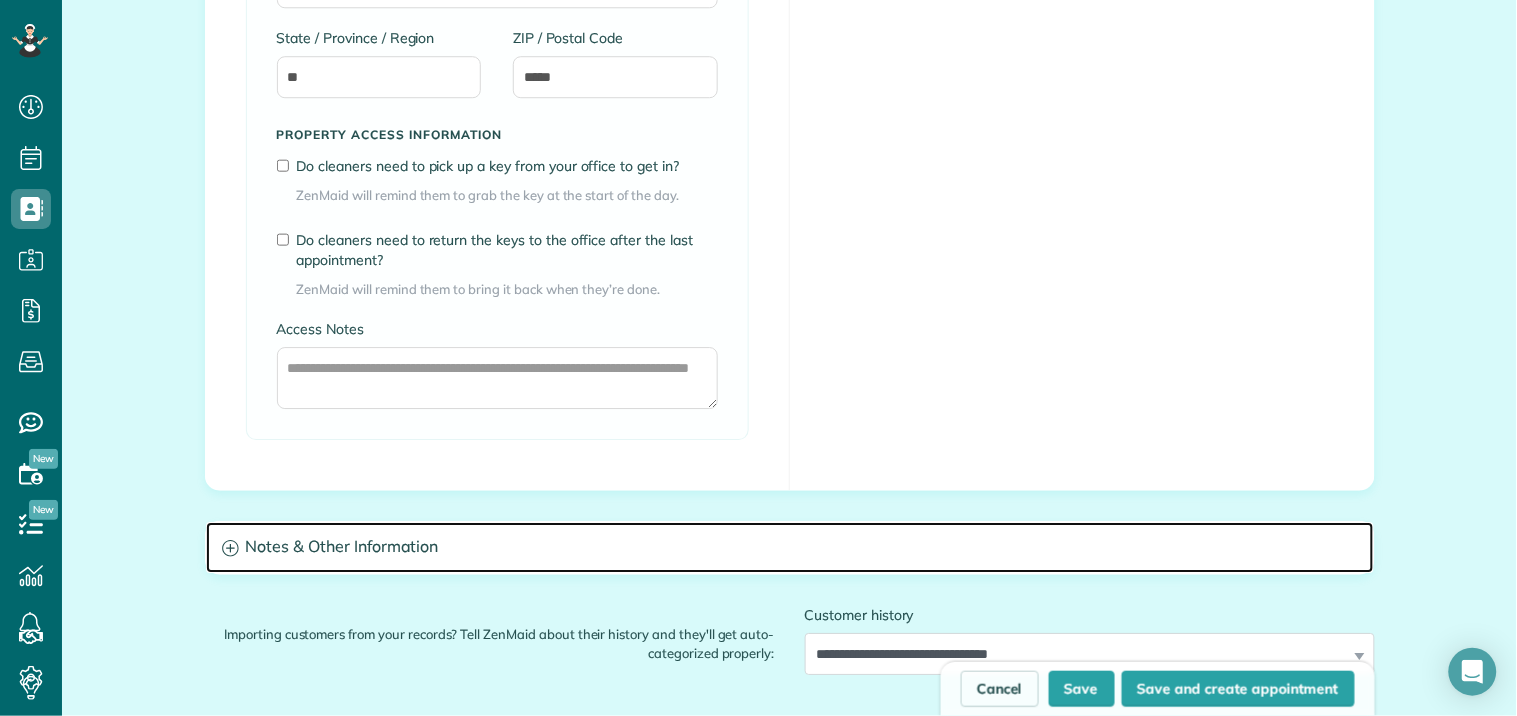 click 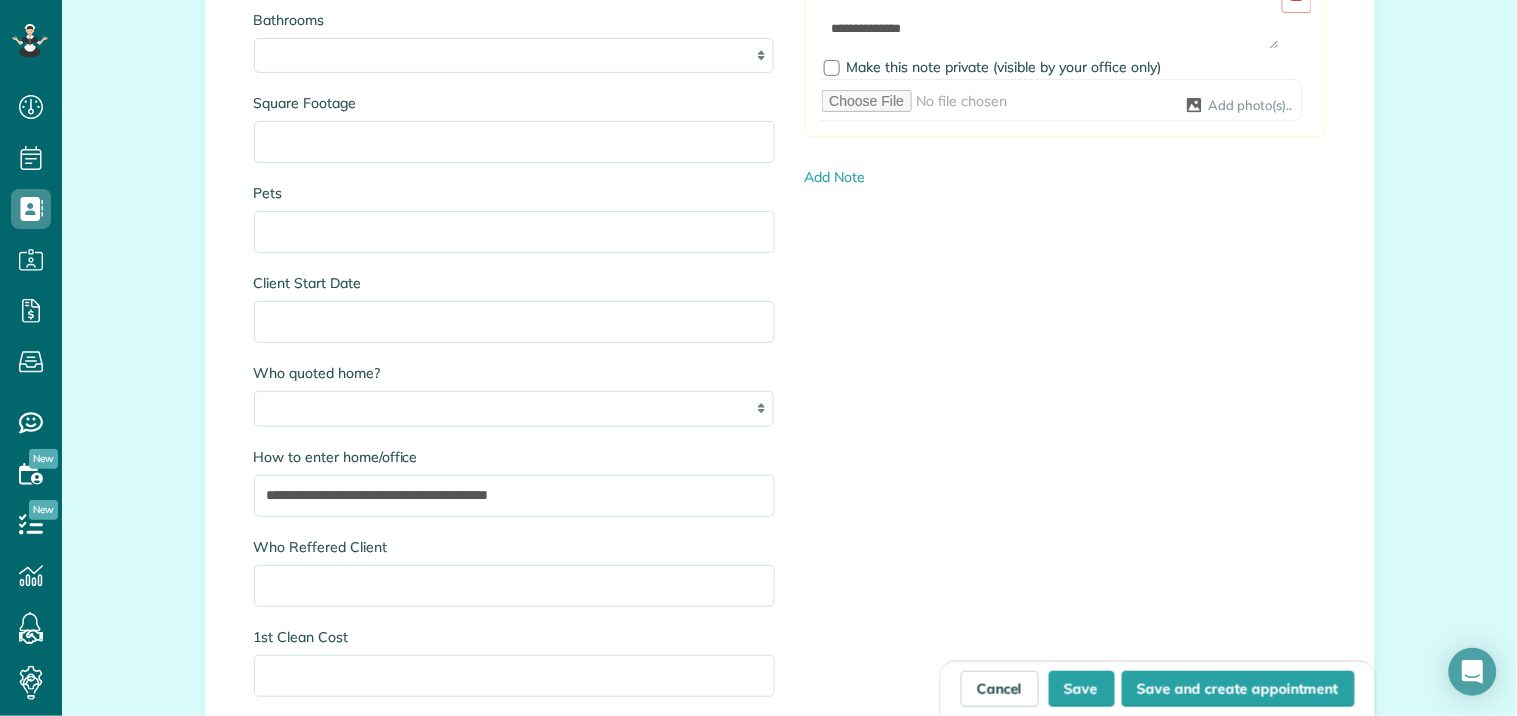 scroll, scrollTop: 2333, scrollLeft: 0, axis: vertical 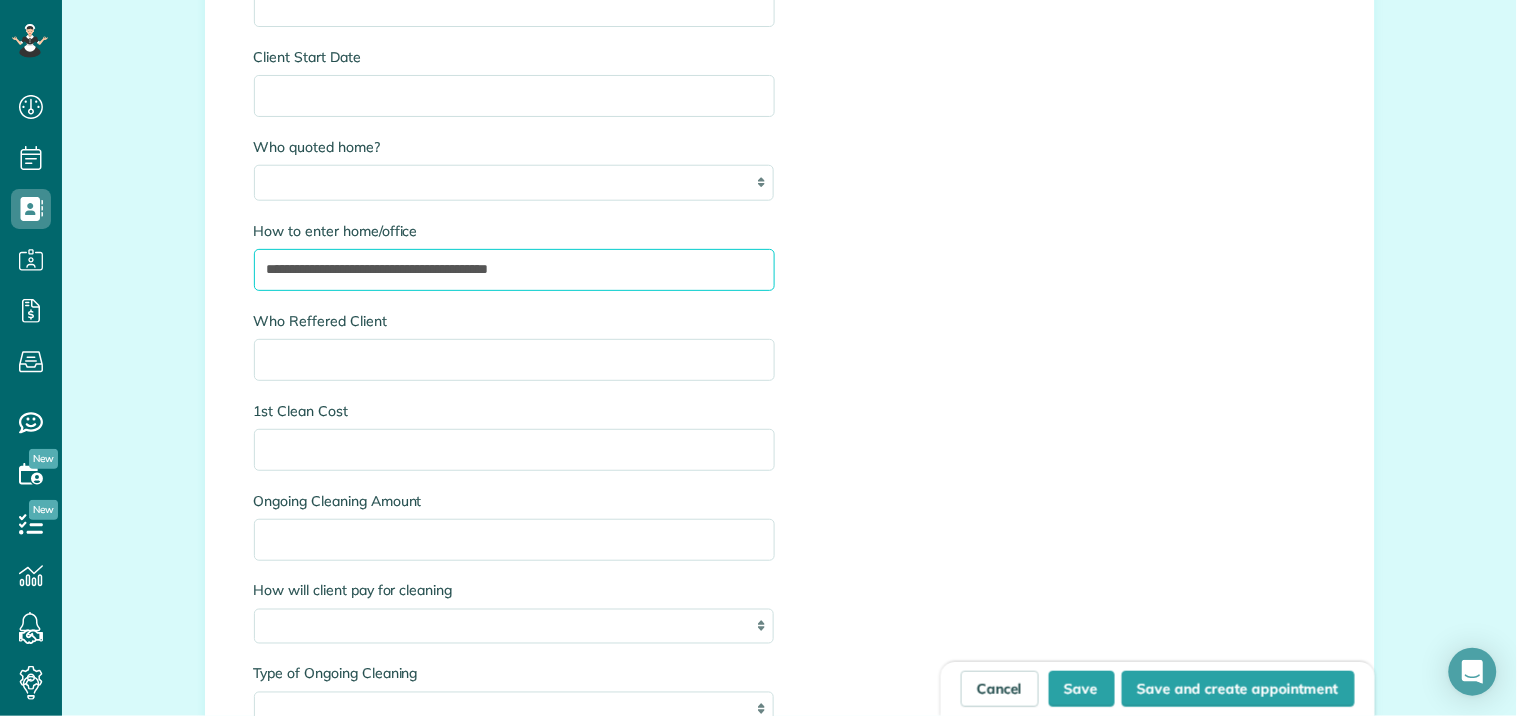 click on "**********" at bounding box center [514, 270] 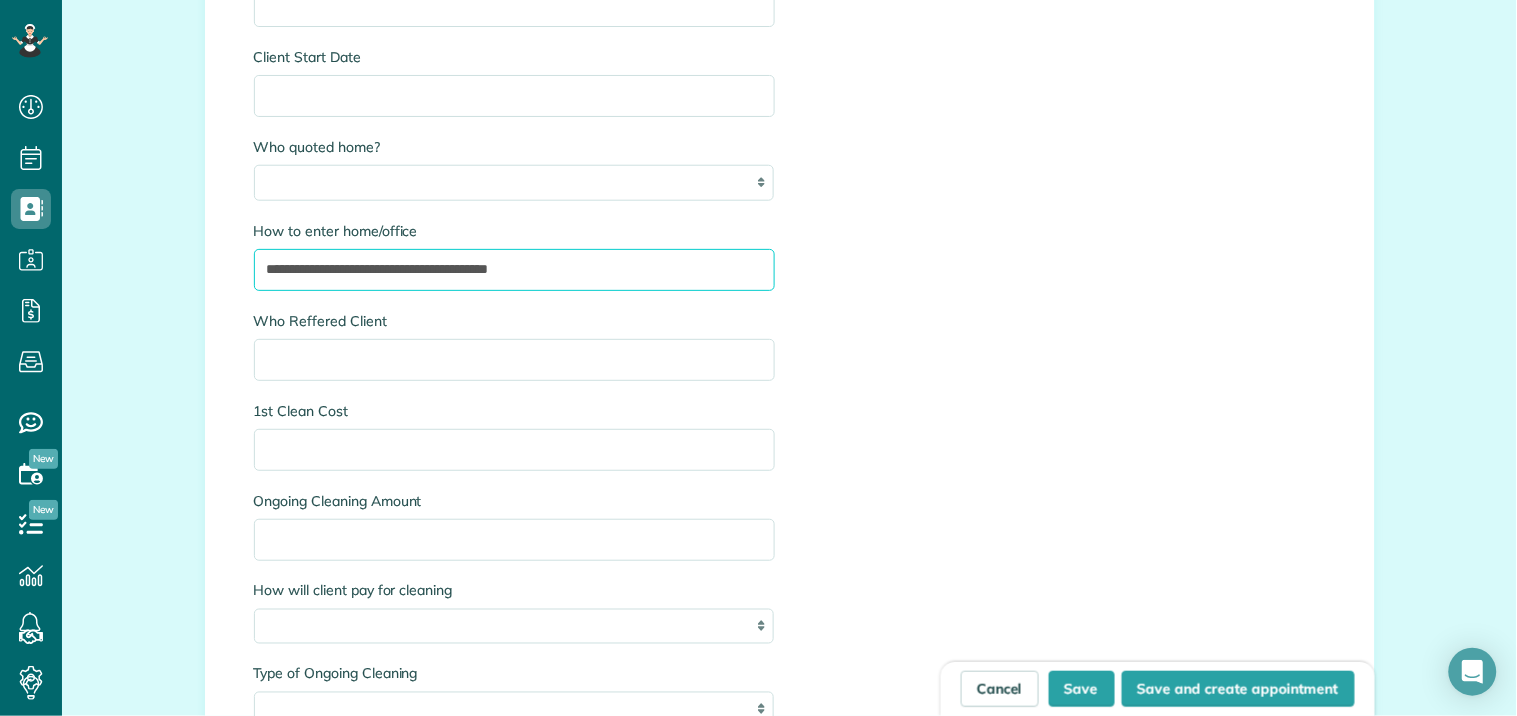 click on "**********" at bounding box center (514, 270) 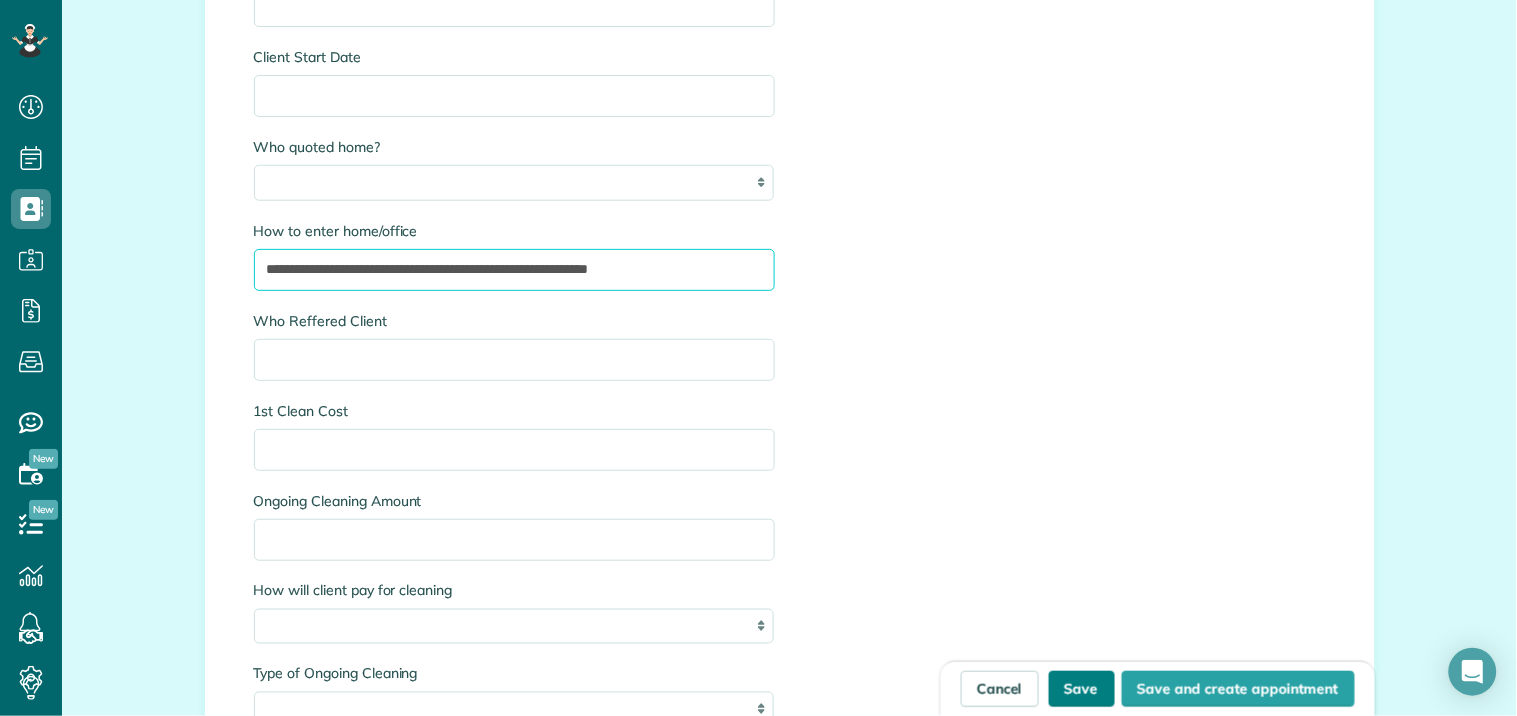 type on "**********" 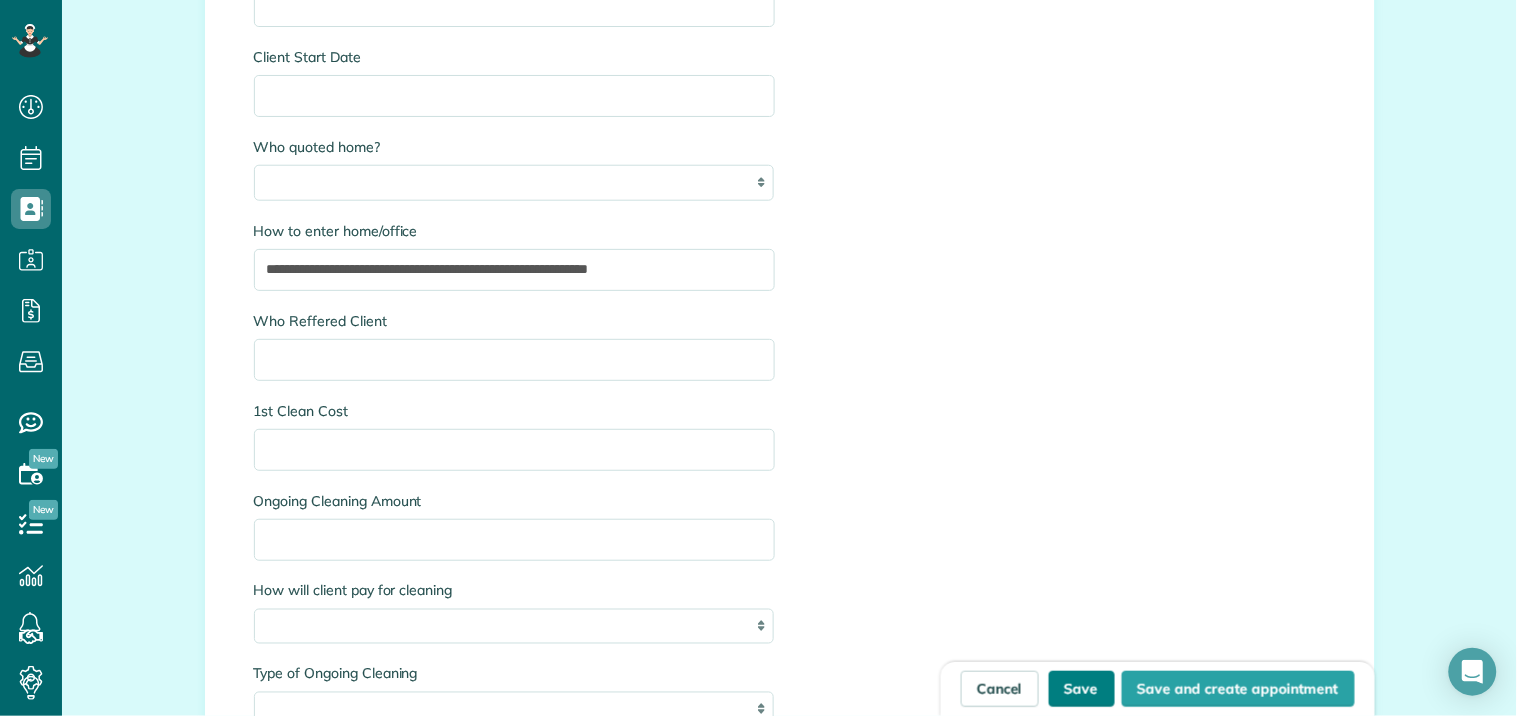 click on "Save" at bounding box center (1082, 689) 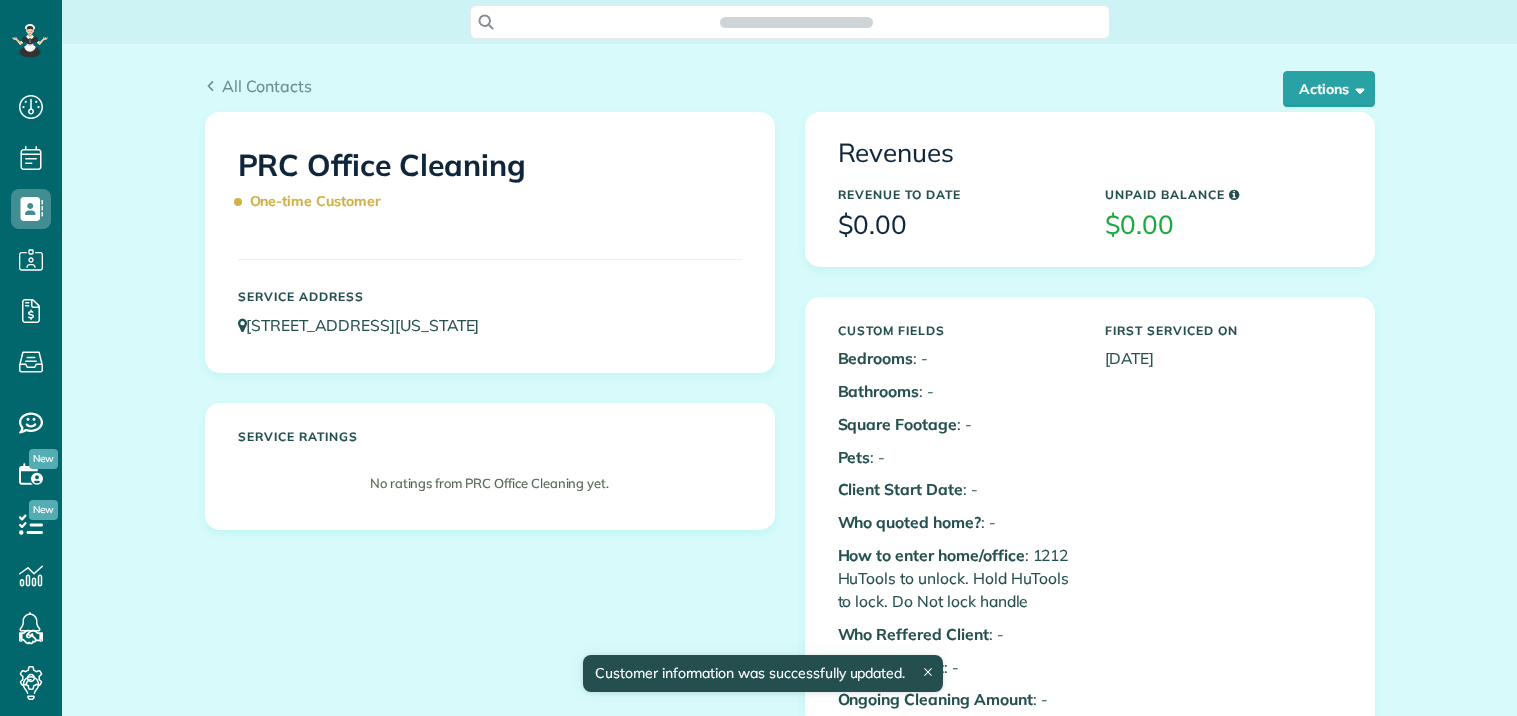 scroll, scrollTop: 0, scrollLeft: 0, axis: both 